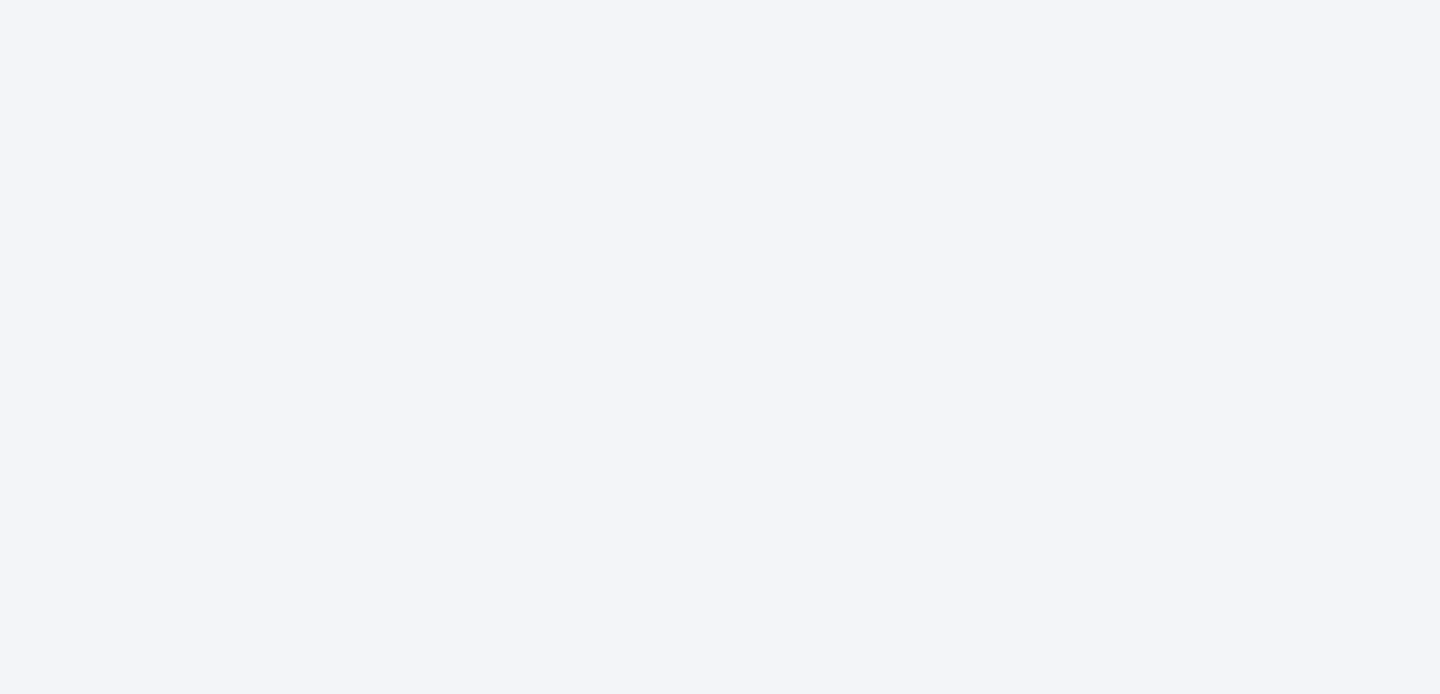 scroll, scrollTop: 0, scrollLeft: 0, axis: both 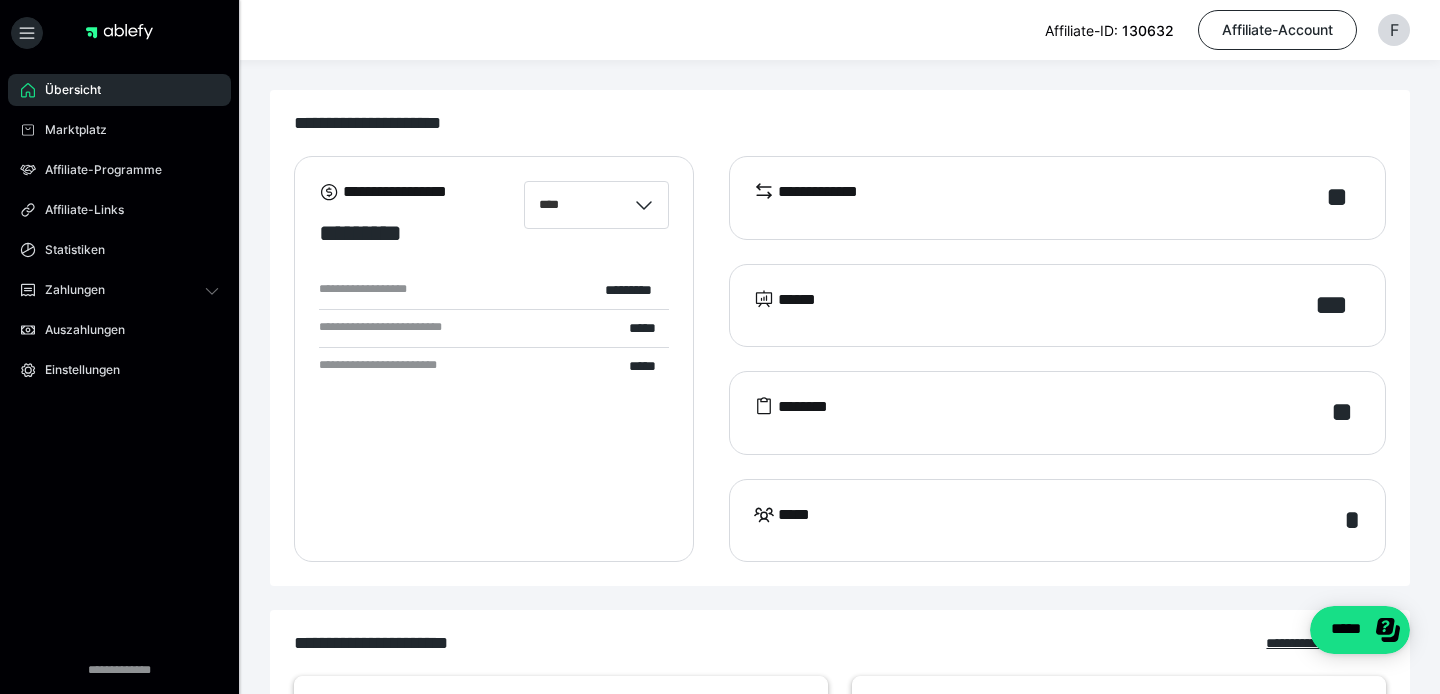 click on "Affiliate-ID: 130632 Affiliate-Account F" at bounding box center (720, 30) 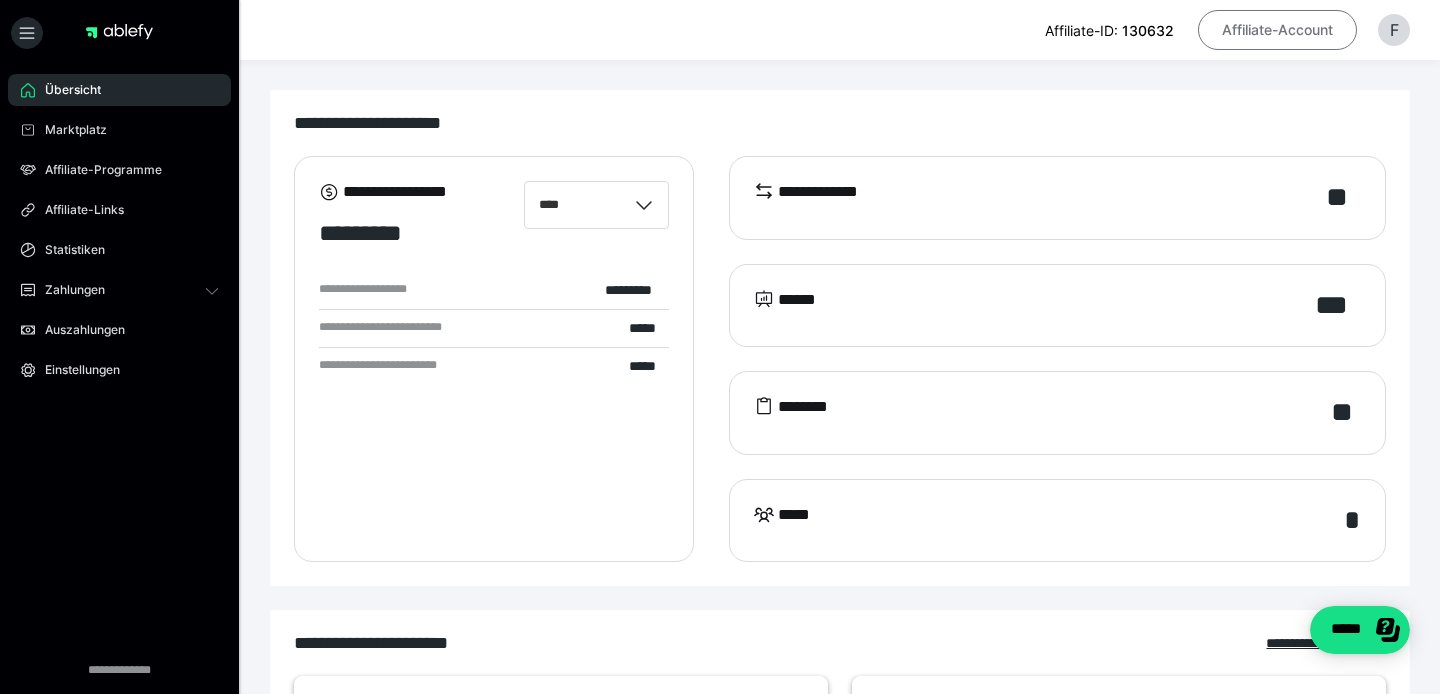 click on "Affiliate-Account" at bounding box center [1277, 30] 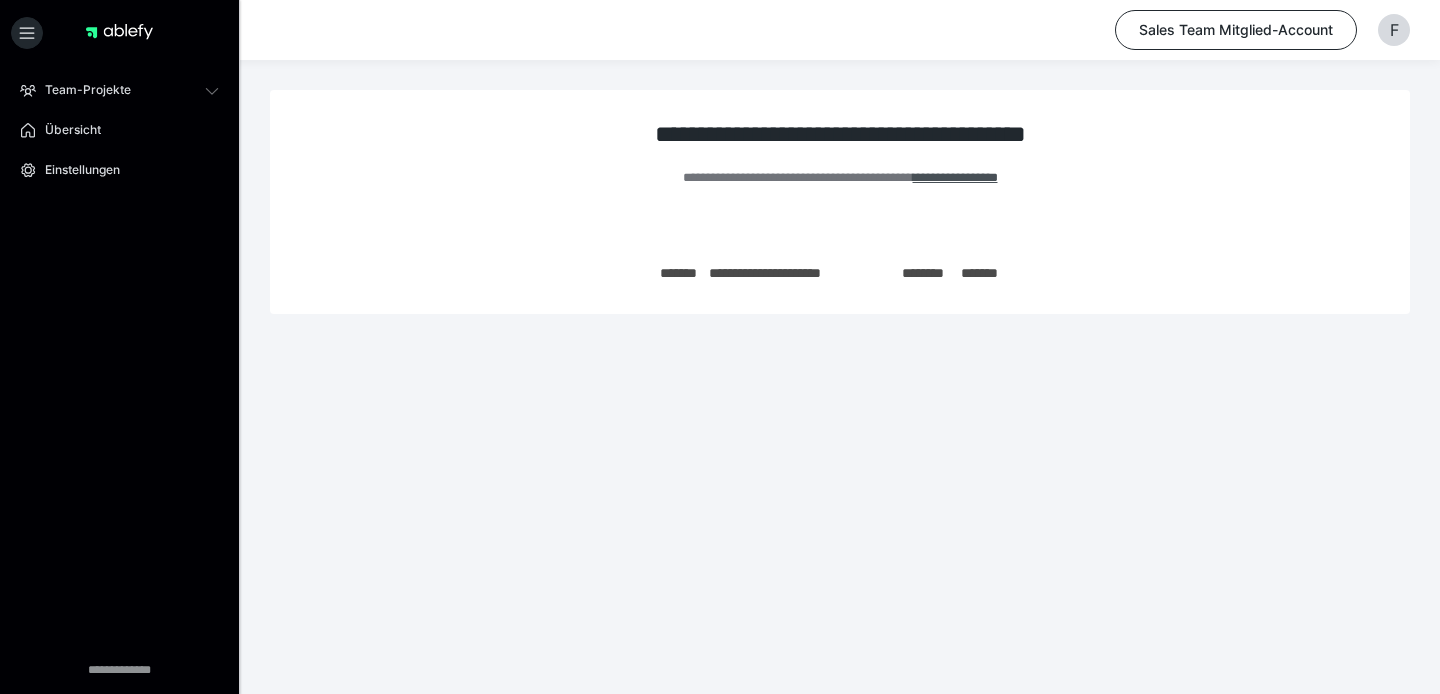 scroll, scrollTop: 0, scrollLeft: 0, axis: both 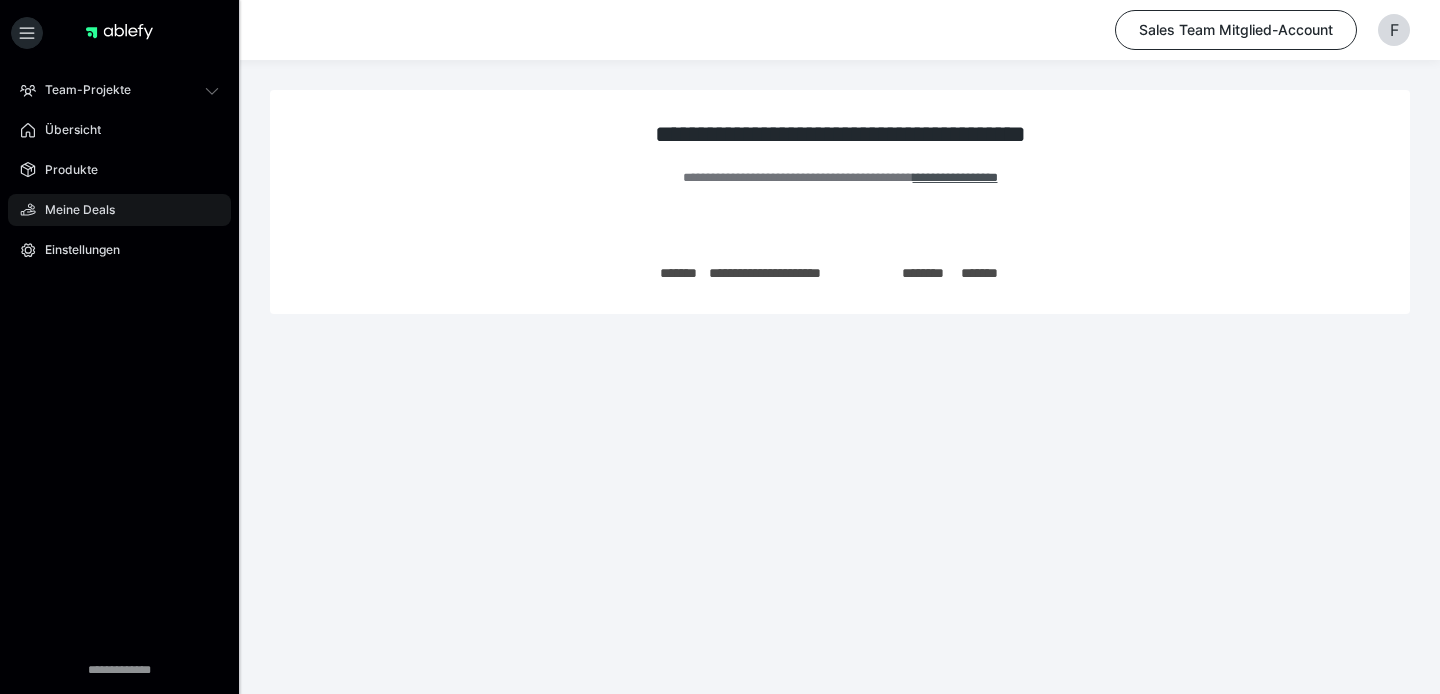 click on "Meine Deals" at bounding box center [119, 210] 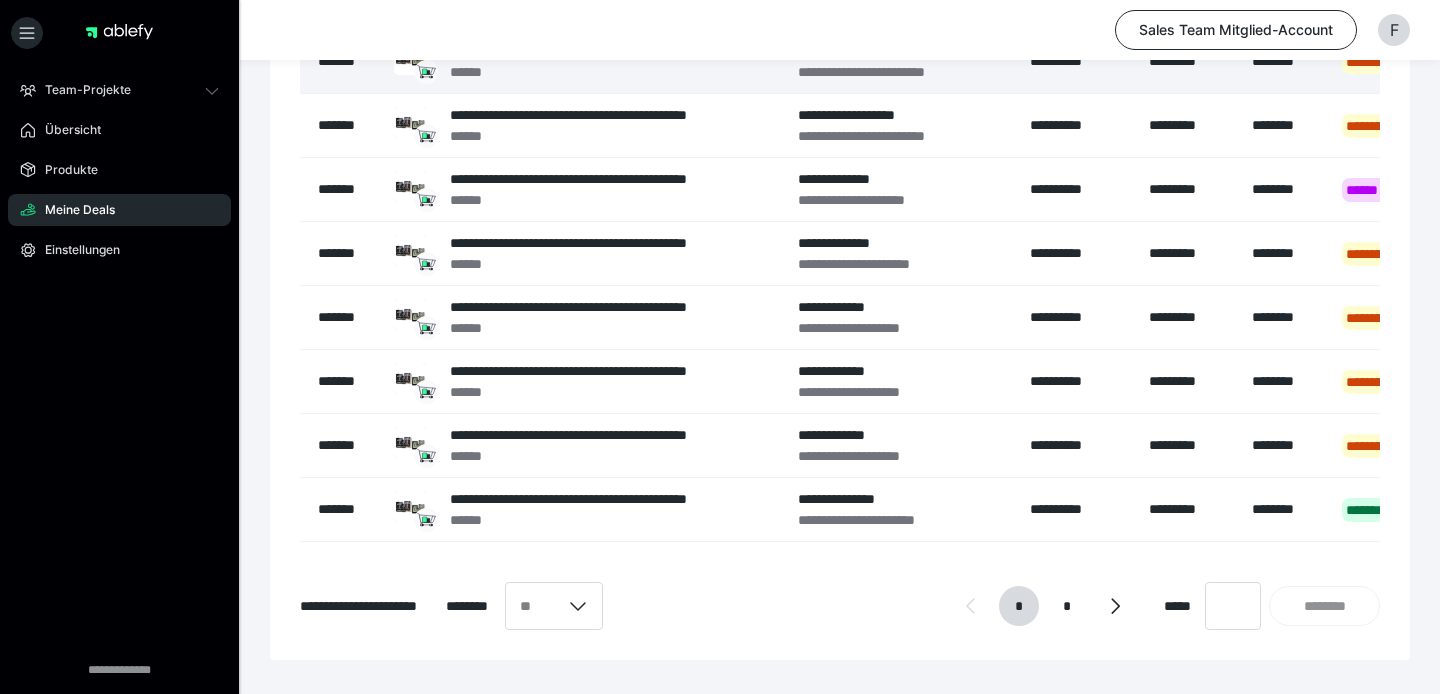 scroll, scrollTop: 400, scrollLeft: 0, axis: vertical 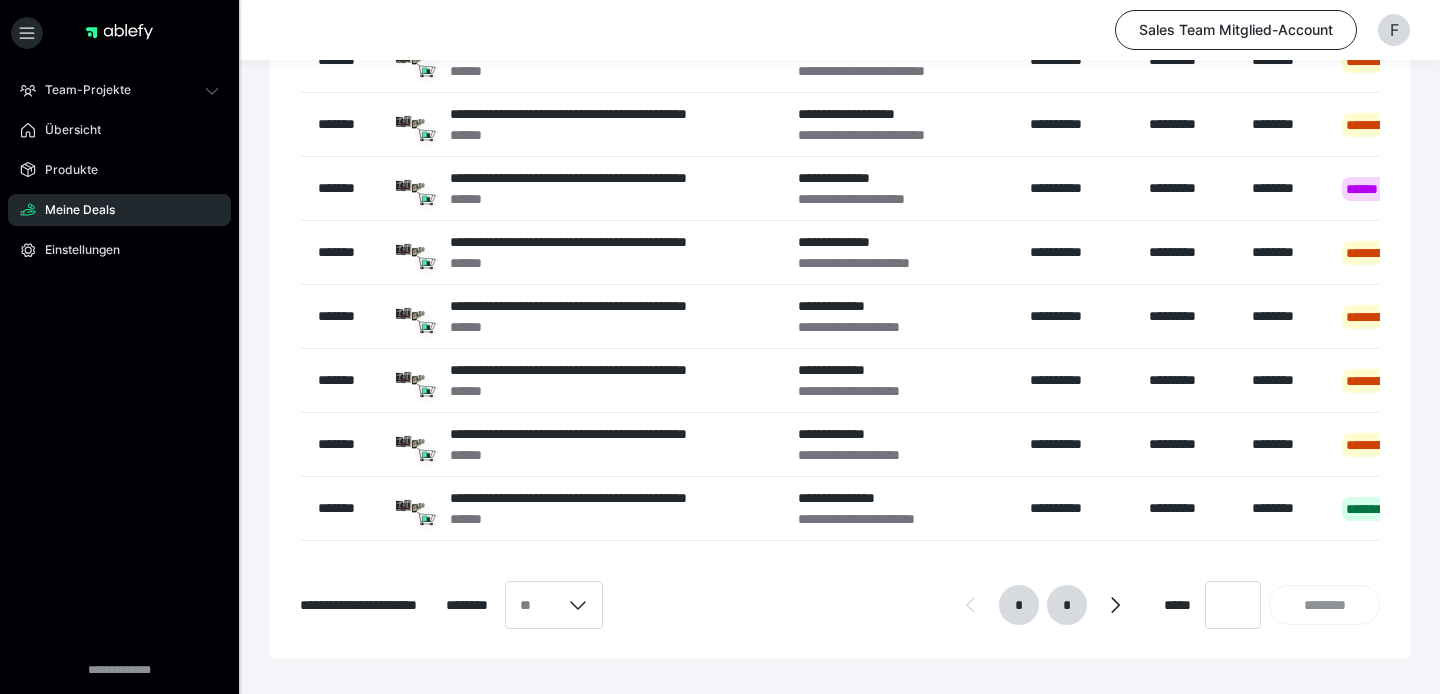 click on "*" at bounding box center [1067, 605] 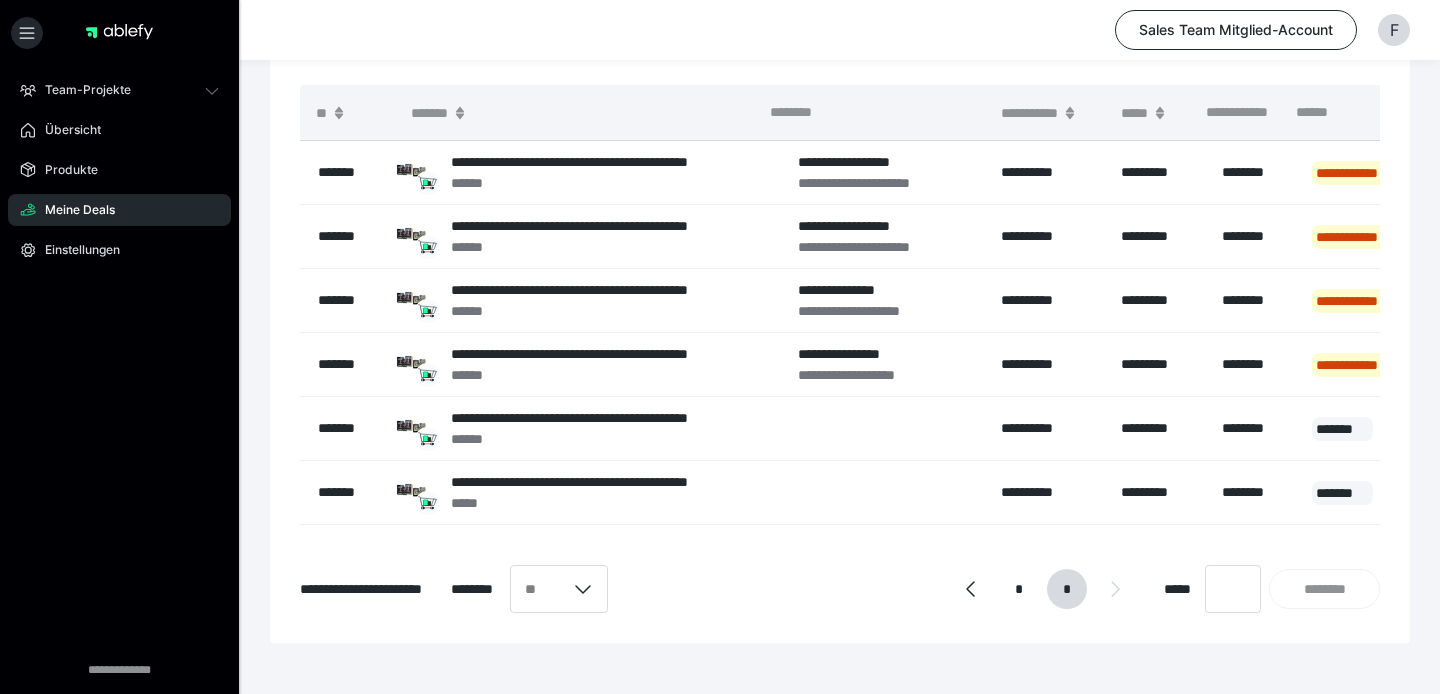 scroll, scrollTop: 158, scrollLeft: 0, axis: vertical 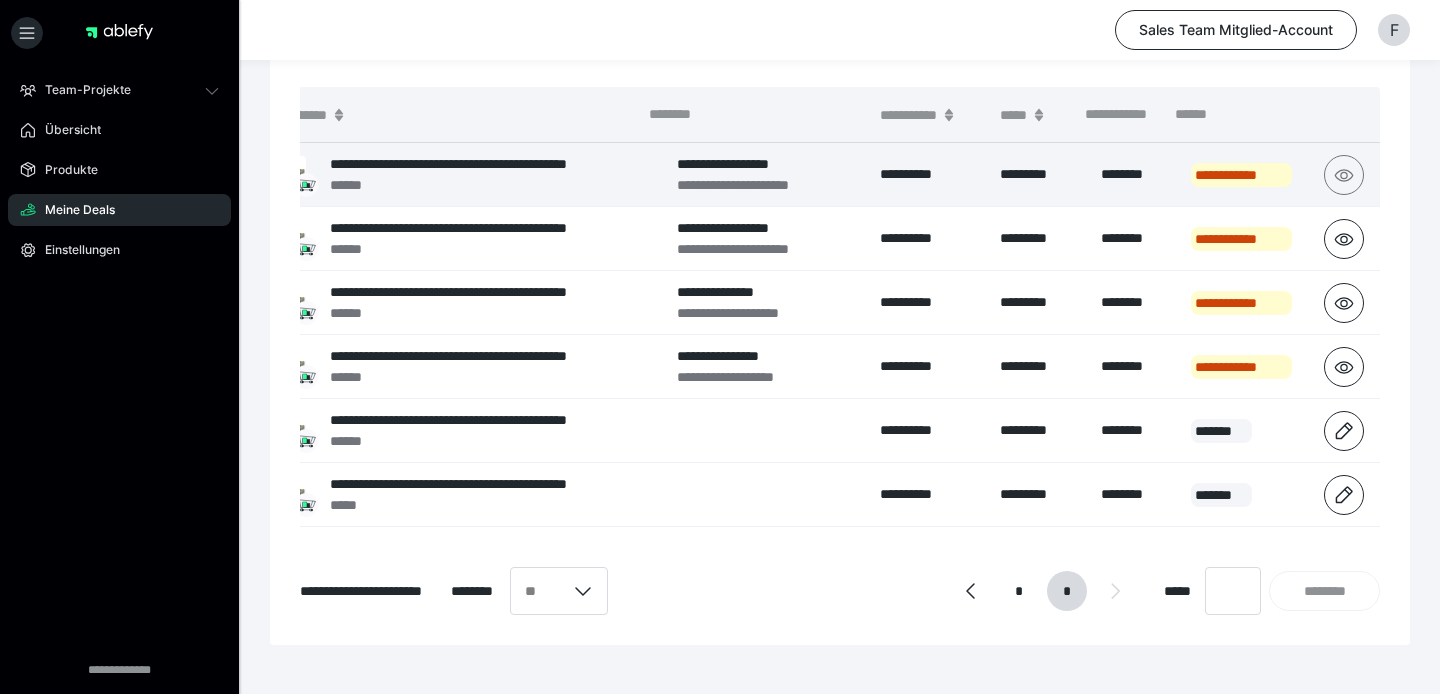 click 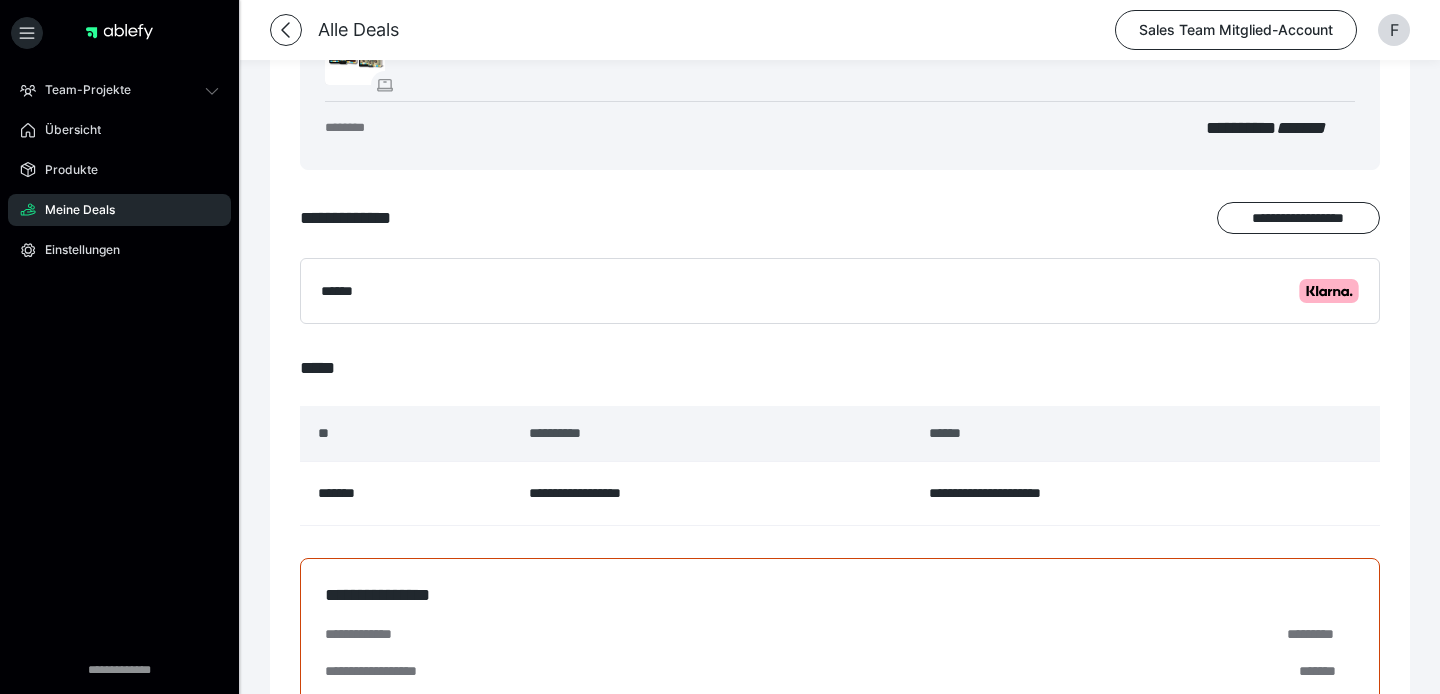 scroll, scrollTop: 578, scrollLeft: 0, axis: vertical 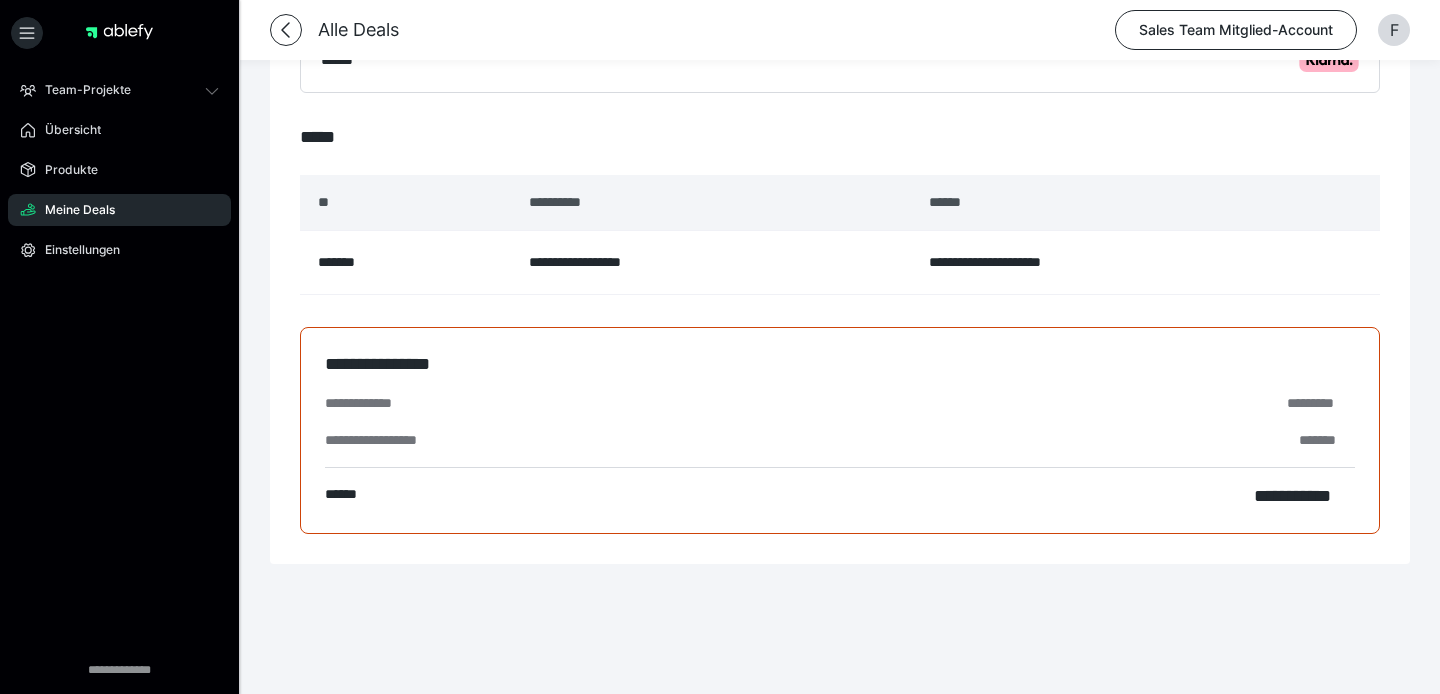 click on "**********" at bounding box center [840, 88] 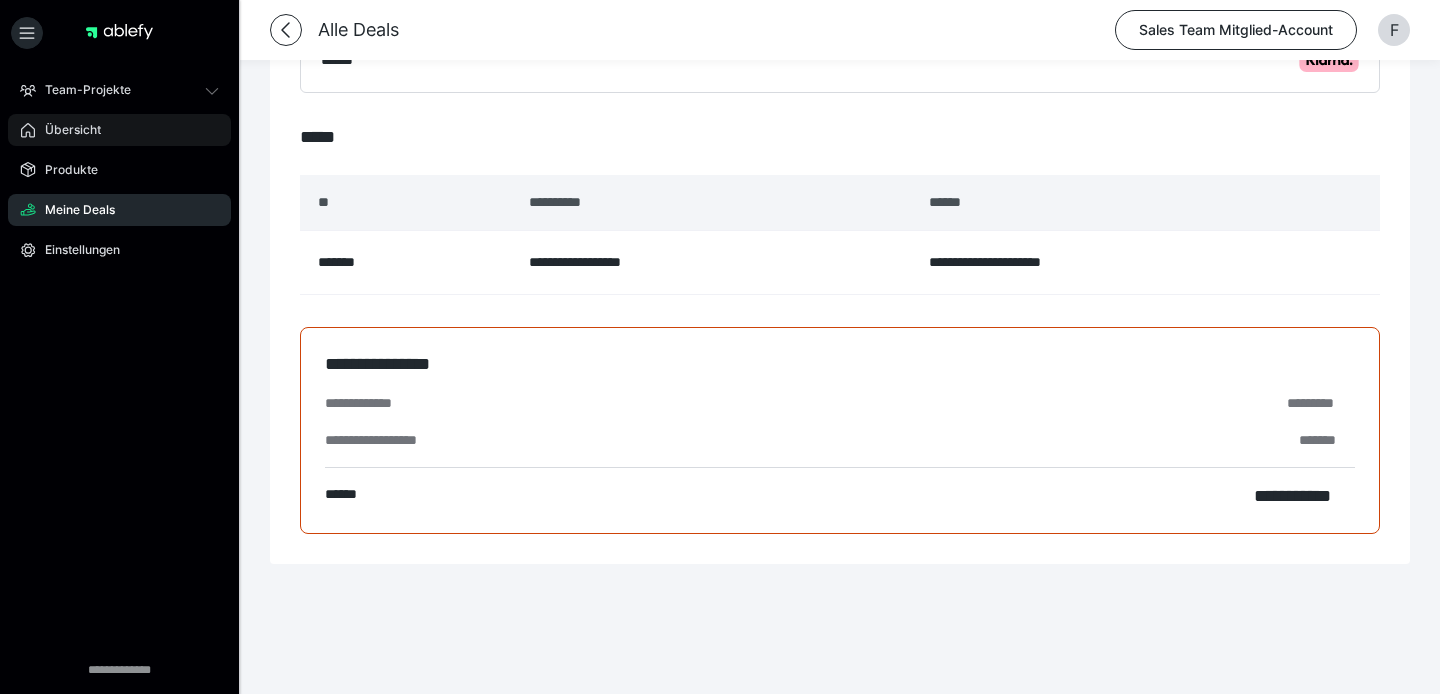 click on "Übersicht" at bounding box center (119, 130) 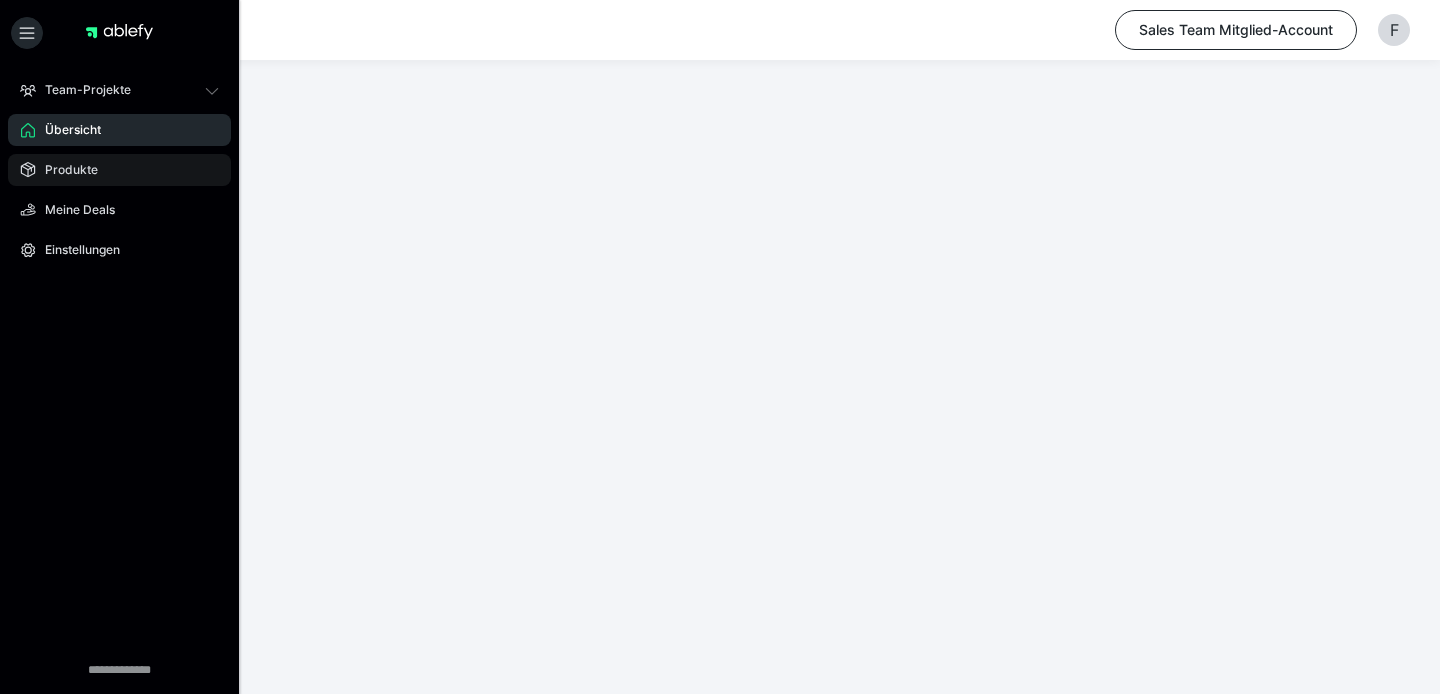 click on "Produkte" at bounding box center [119, 170] 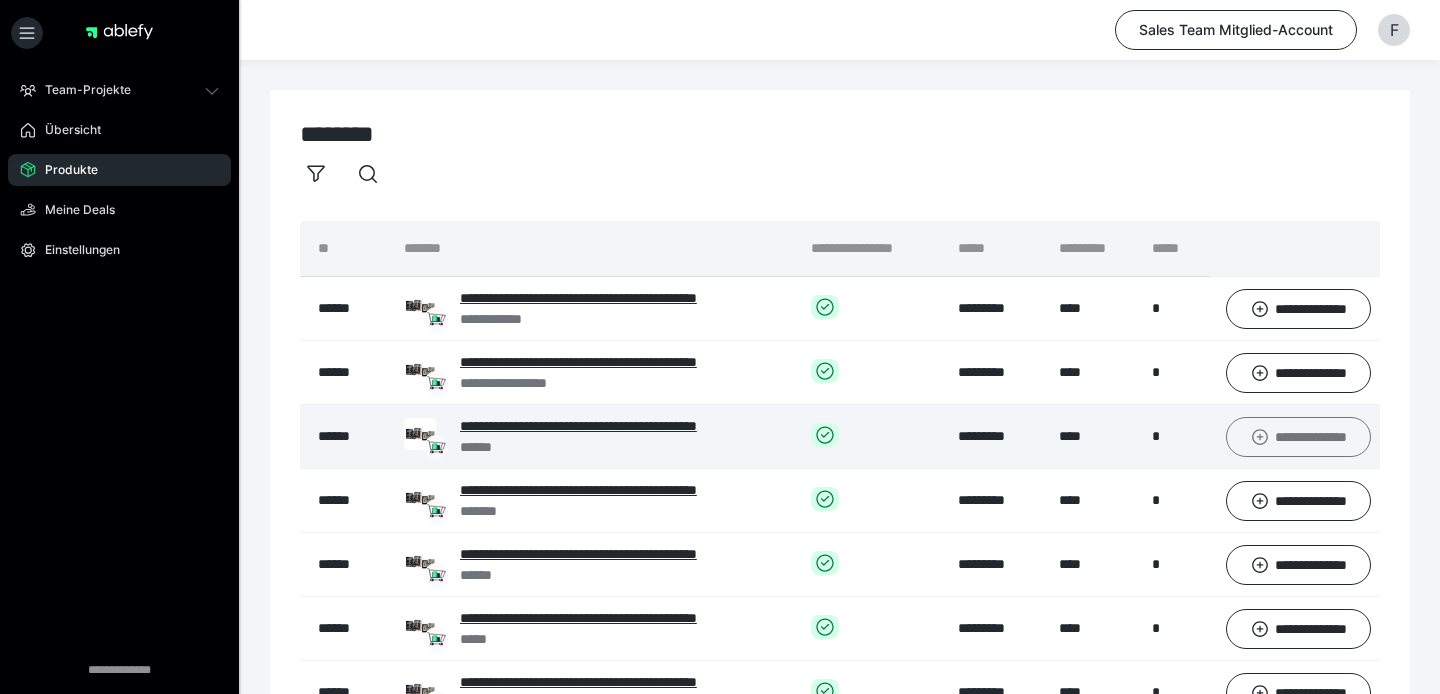 click on "**********" at bounding box center [1299, 437] 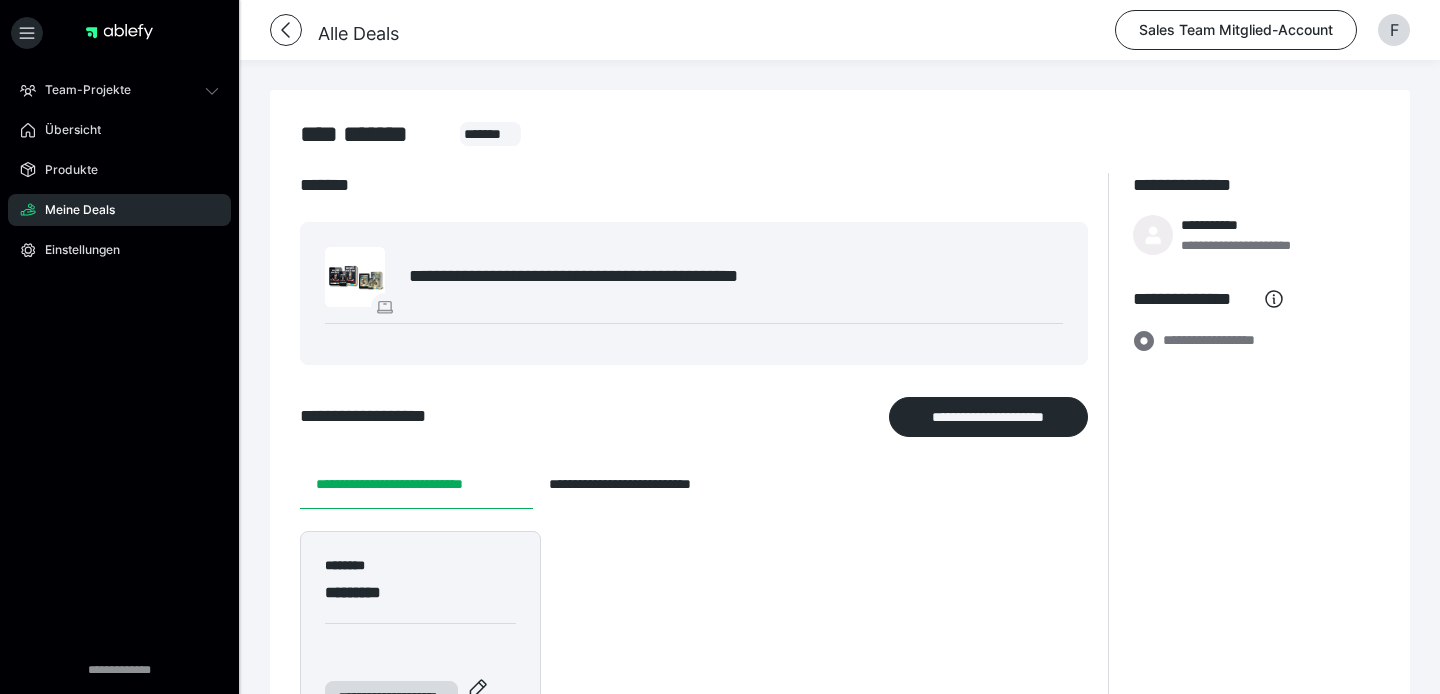 scroll, scrollTop: 405, scrollLeft: 0, axis: vertical 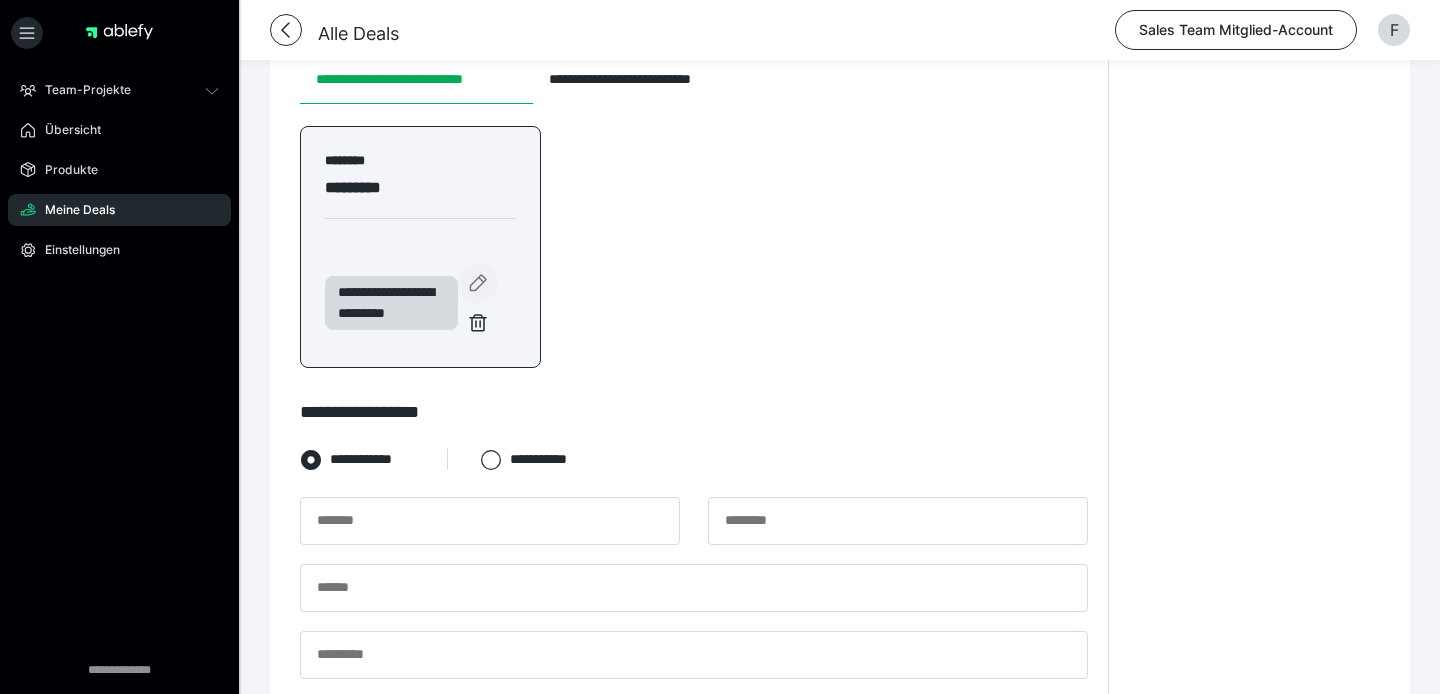 click 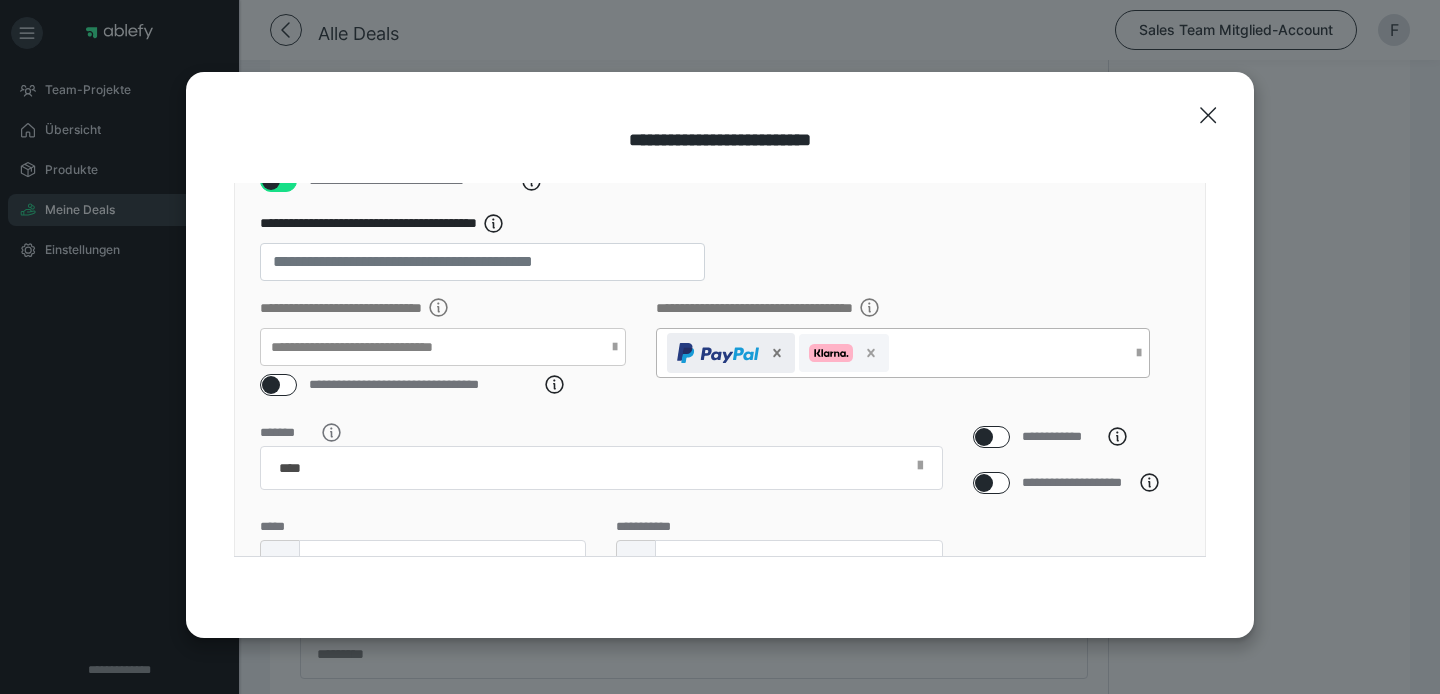 click 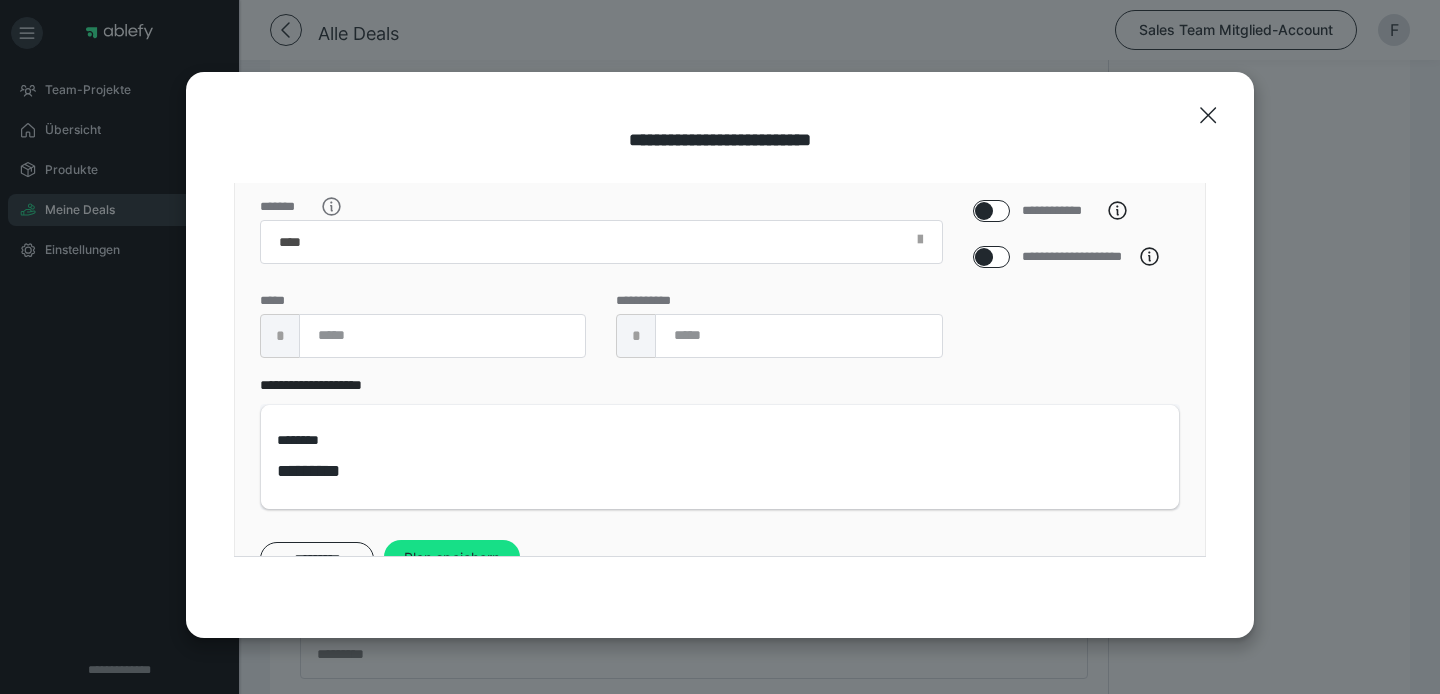 scroll, scrollTop: 435, scrollLeft: 0, axis: vertical 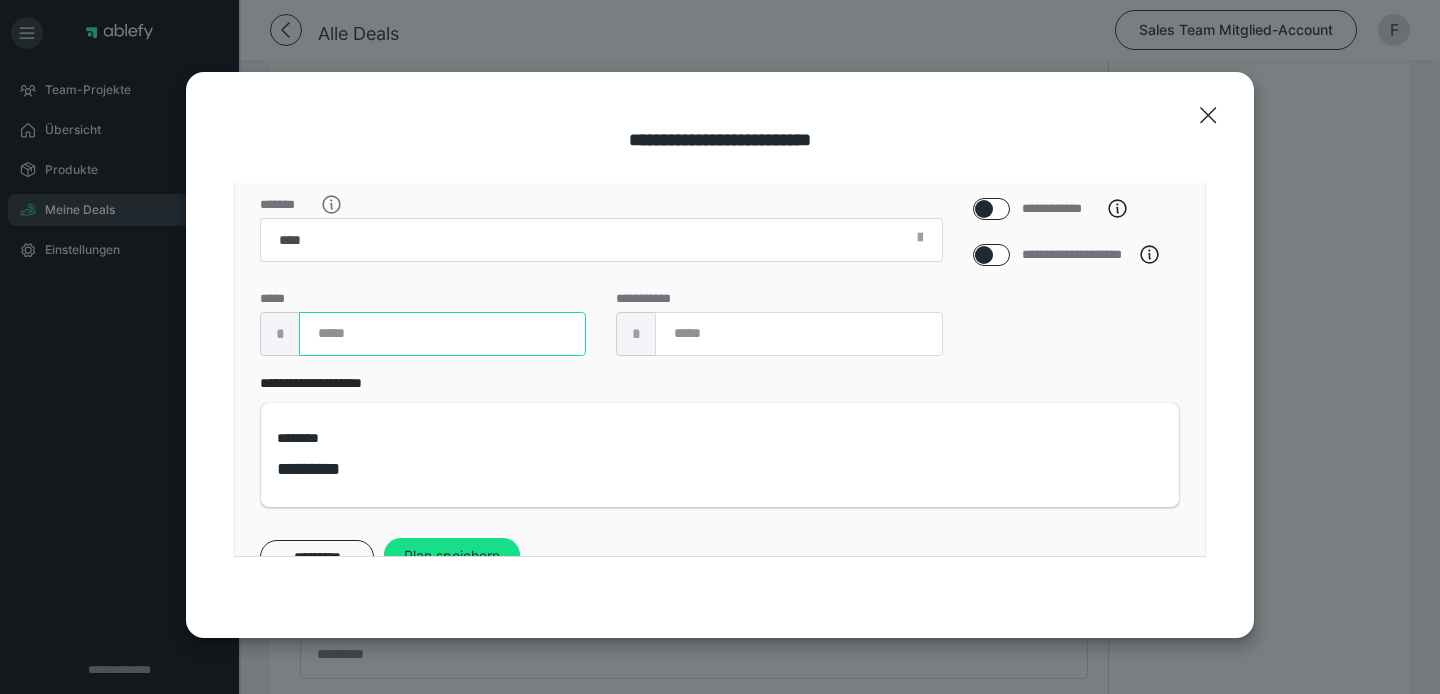 drag, startPoint x: 399, startPoint y: 337, endPoint x: 314, endPoint y: 337, distance: 85 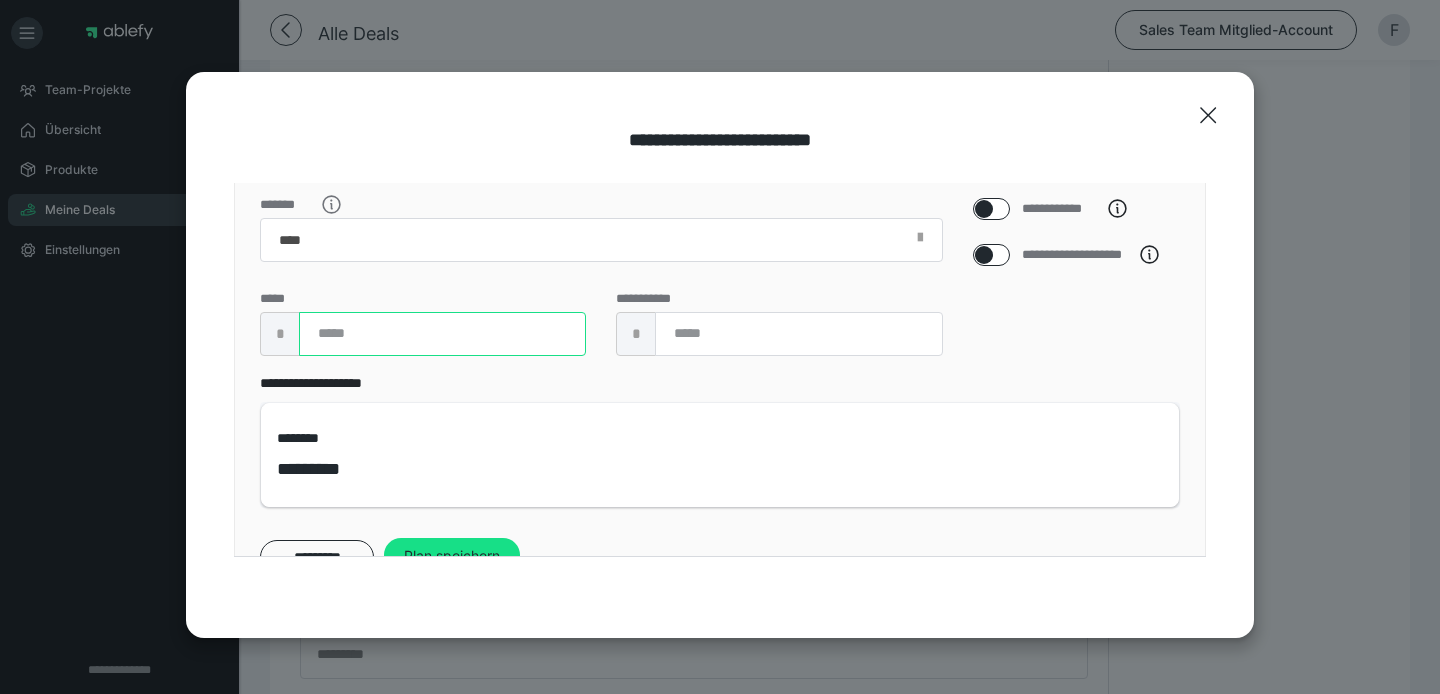 type on "****" 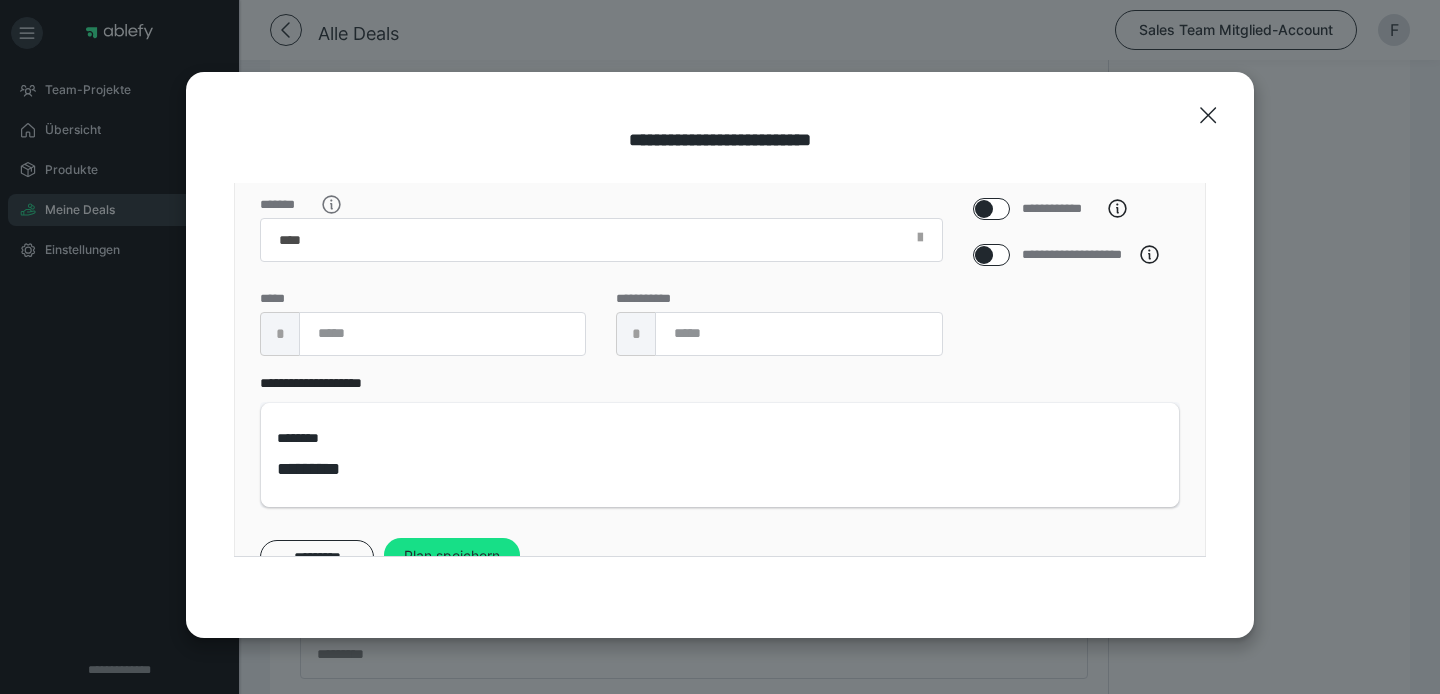 click on "**********" at bounding box center (720, 440) 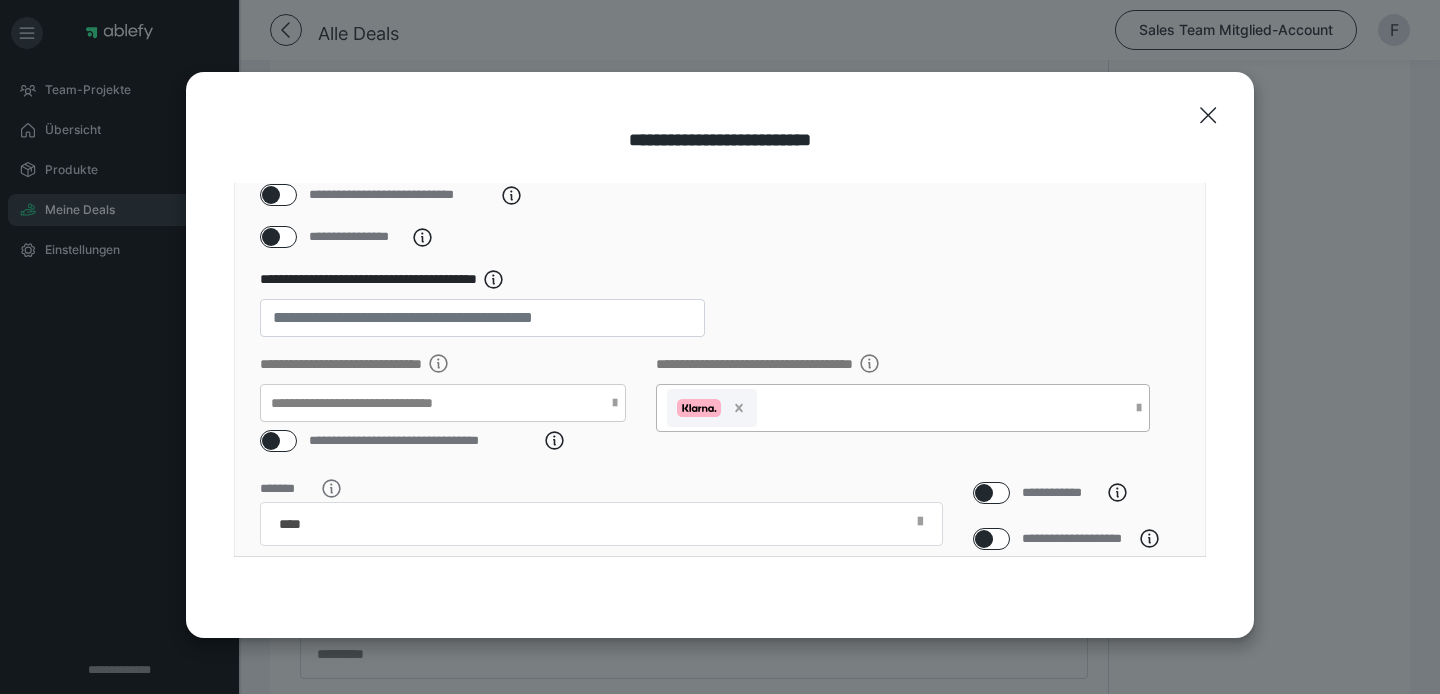 scroll, scrollTop: 99, scrollLeft: 0, axis: vertical 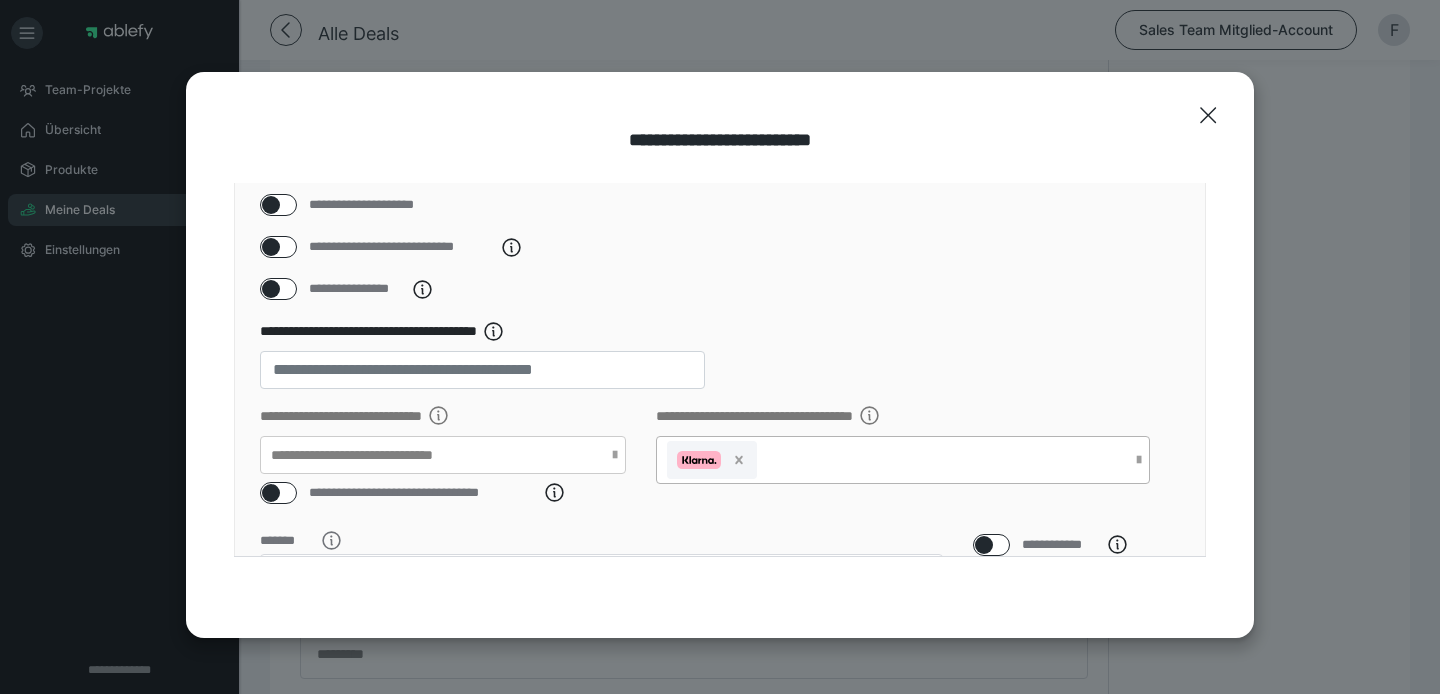 click at bounding box center [271, 289] 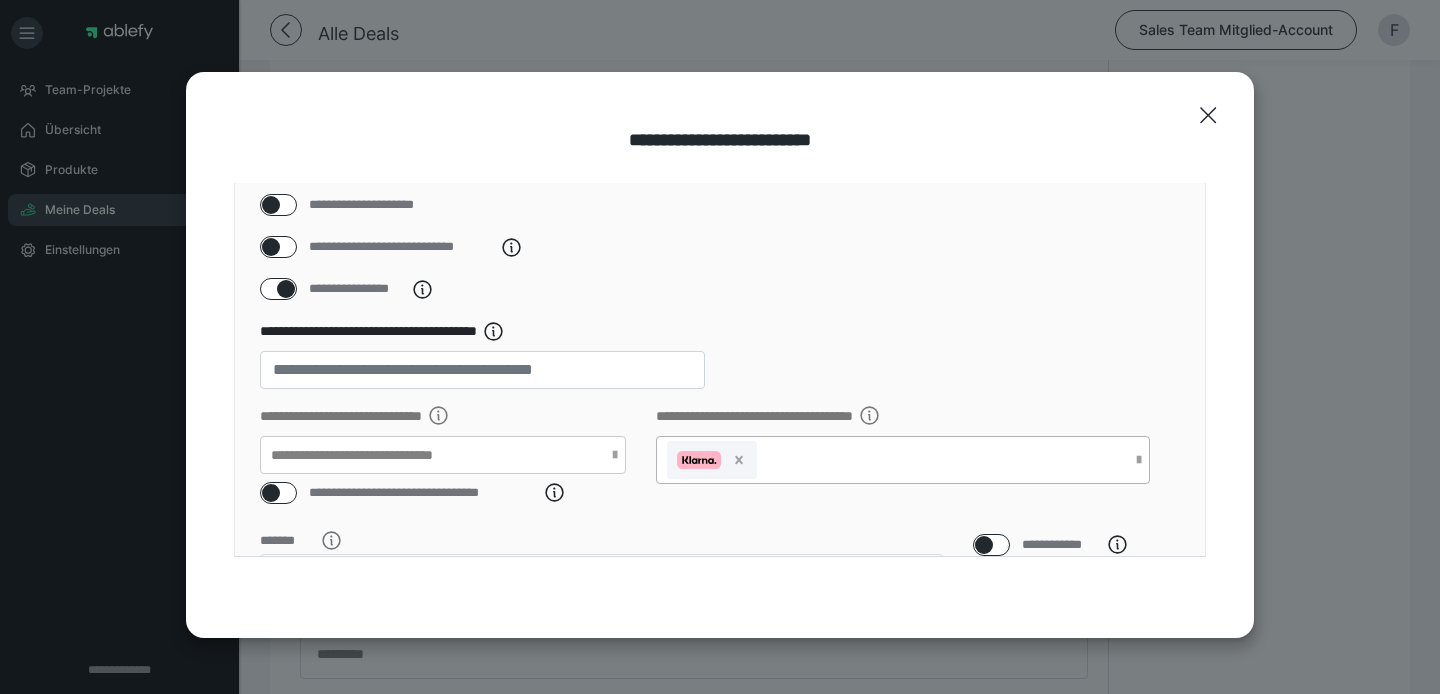 checkbox on "****" 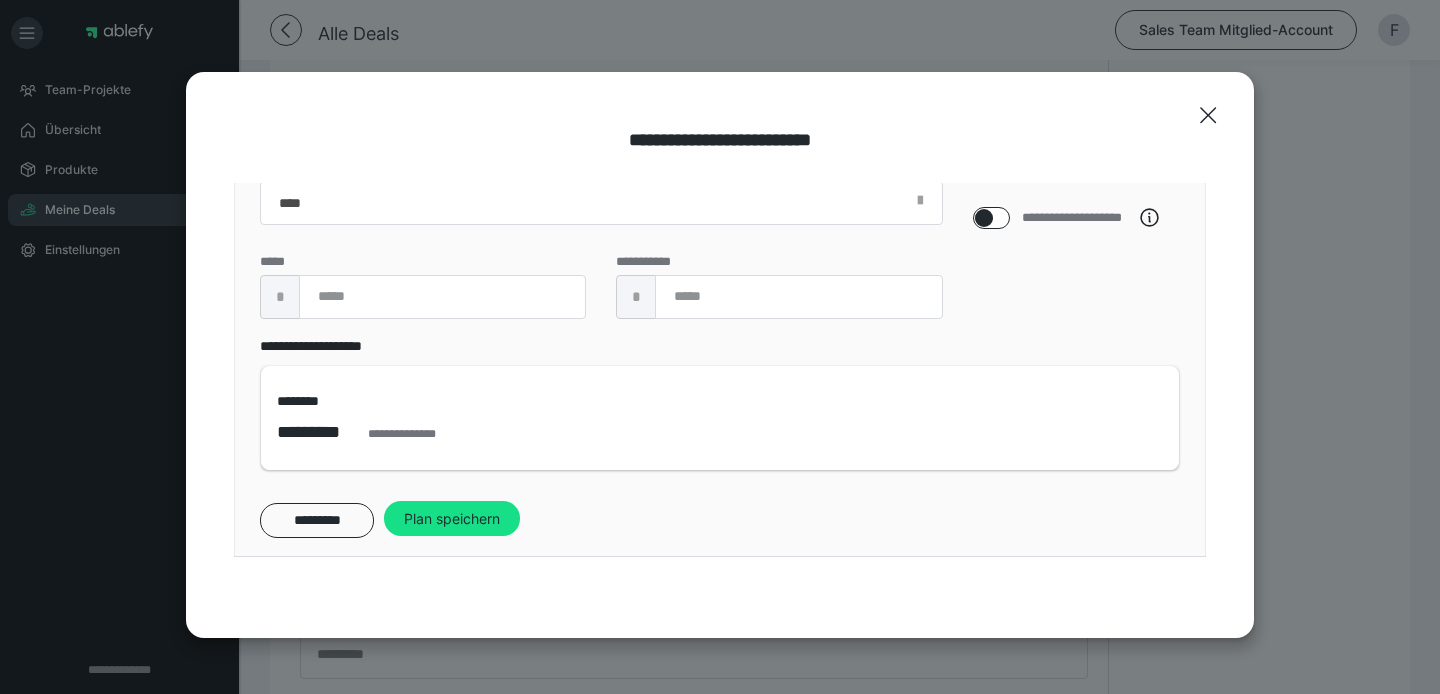 scroll, scrollTop: 478, scrollLeft: 0, axis: vertical 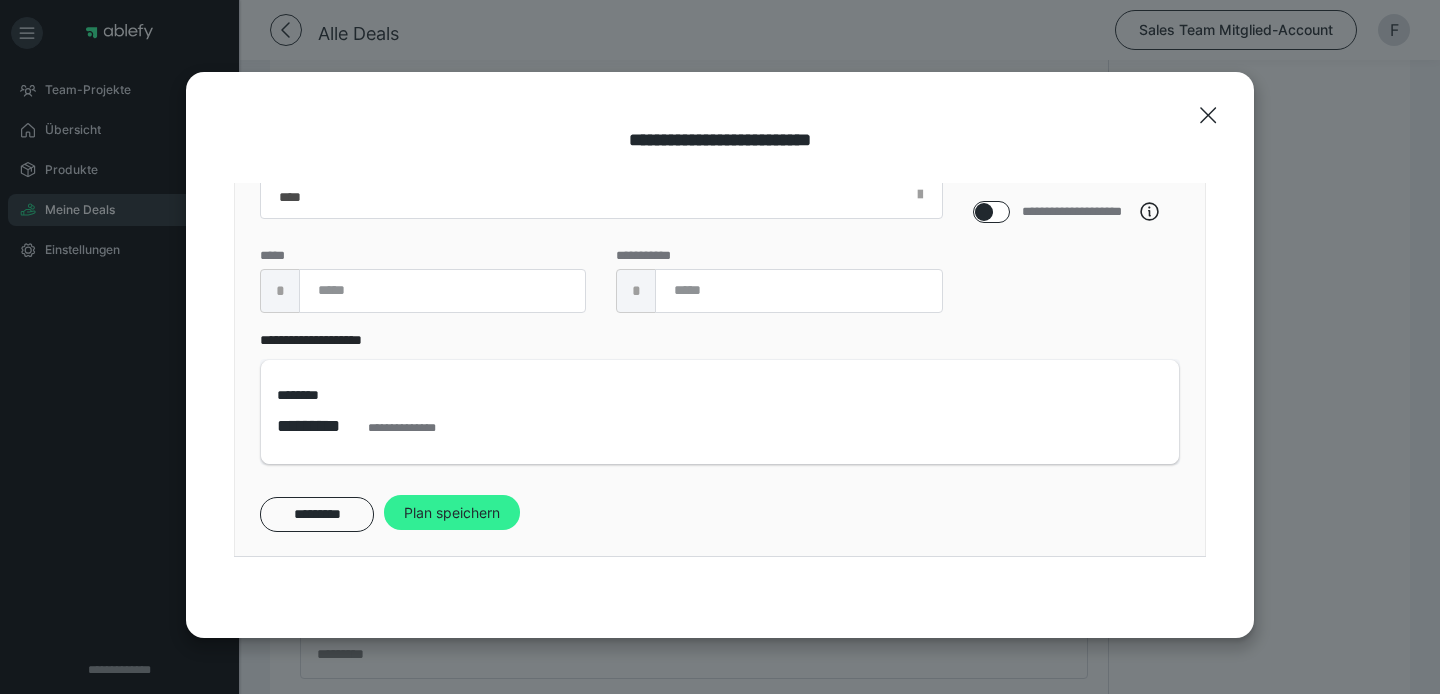click on "Plan speichern" at bounding box center [452, 513] 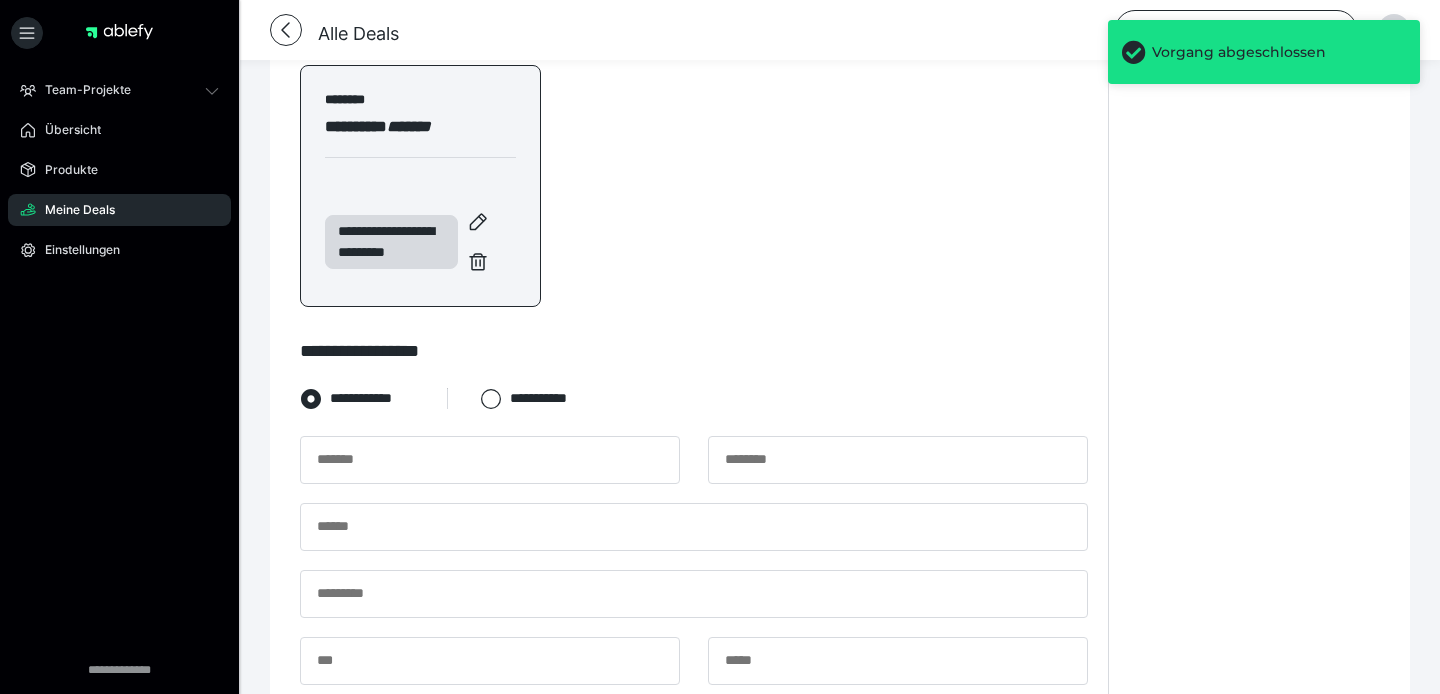 scroll, scrollTop: 470, scrollLeft: 0, axis: vertical 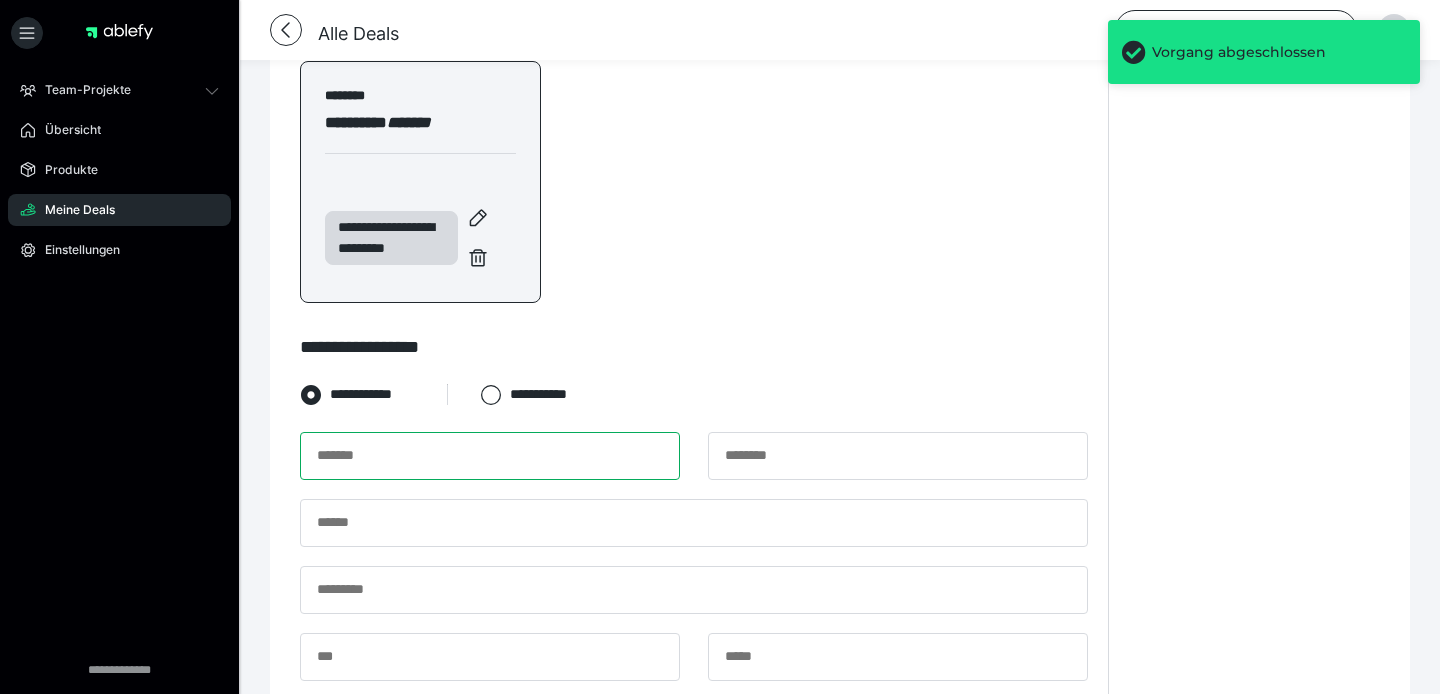 click at bounding box center (490, 456) 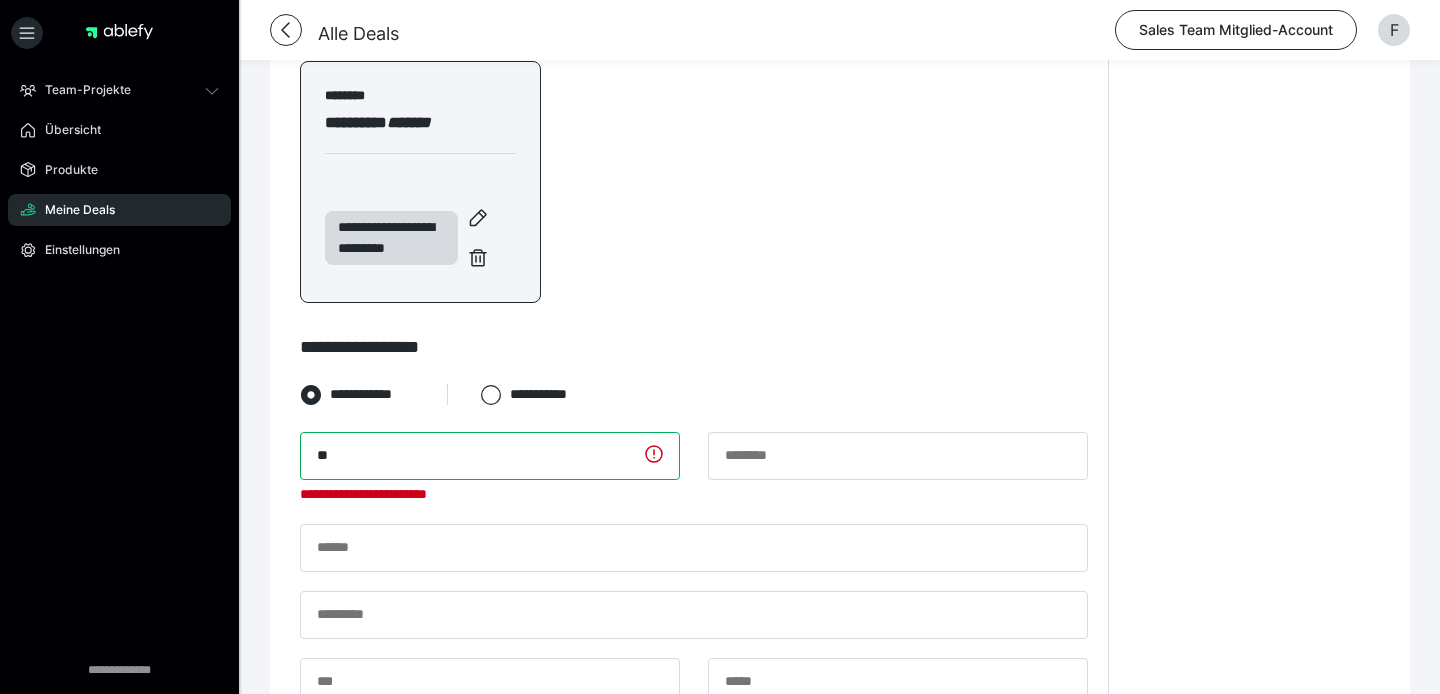 type on "*" 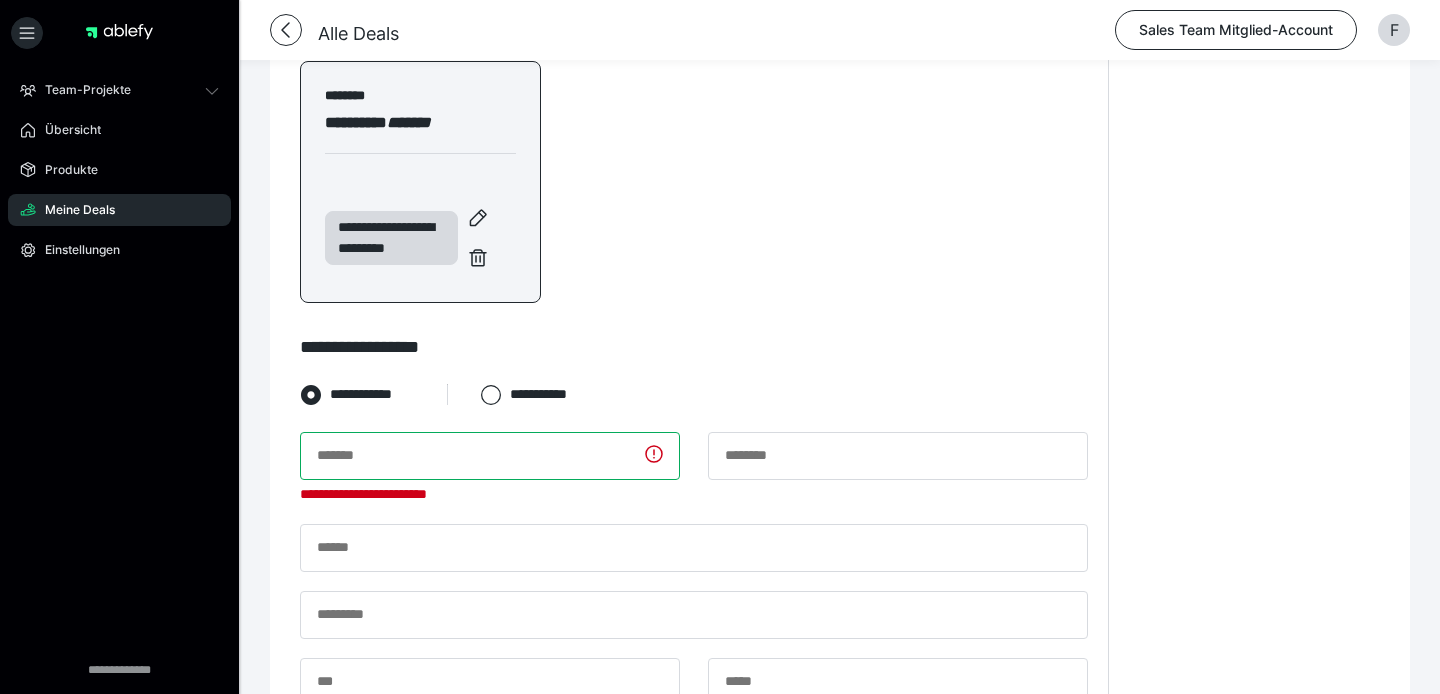 paste on "**********" 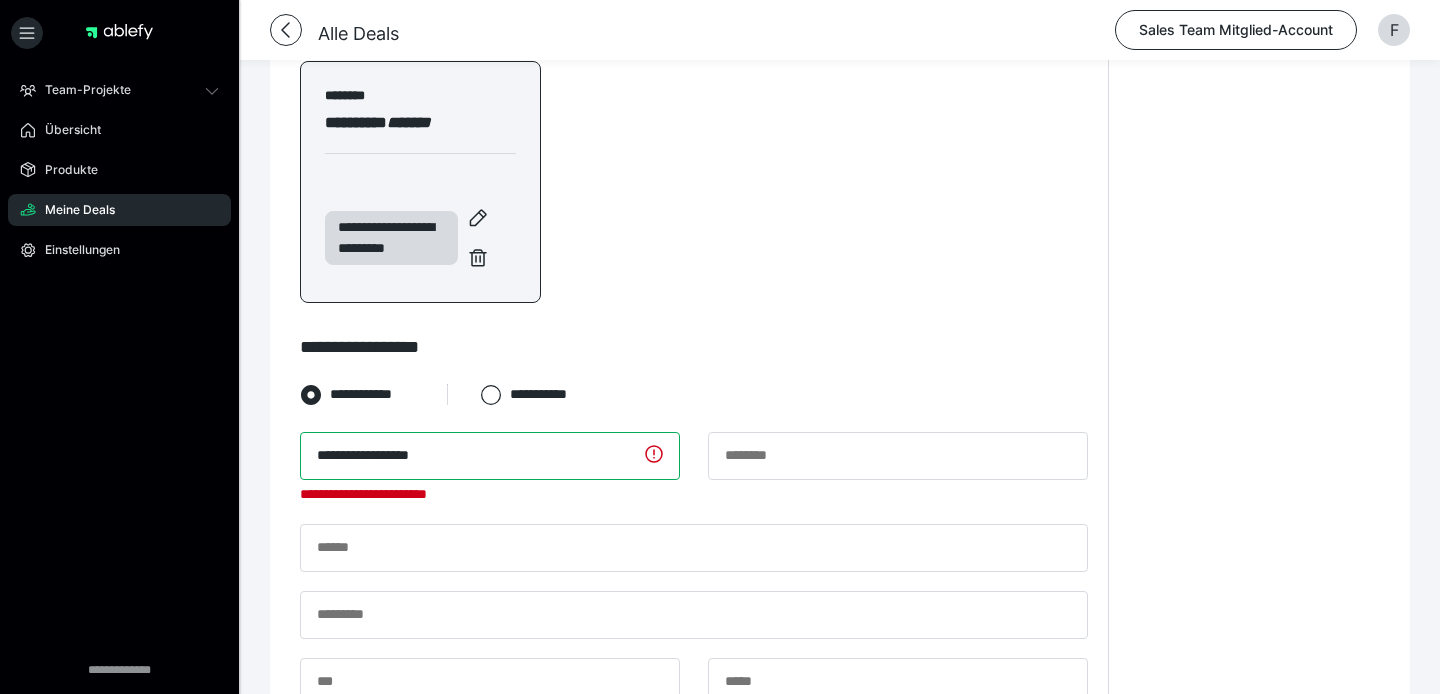 click on "**********" at bounding box center (490, 456) 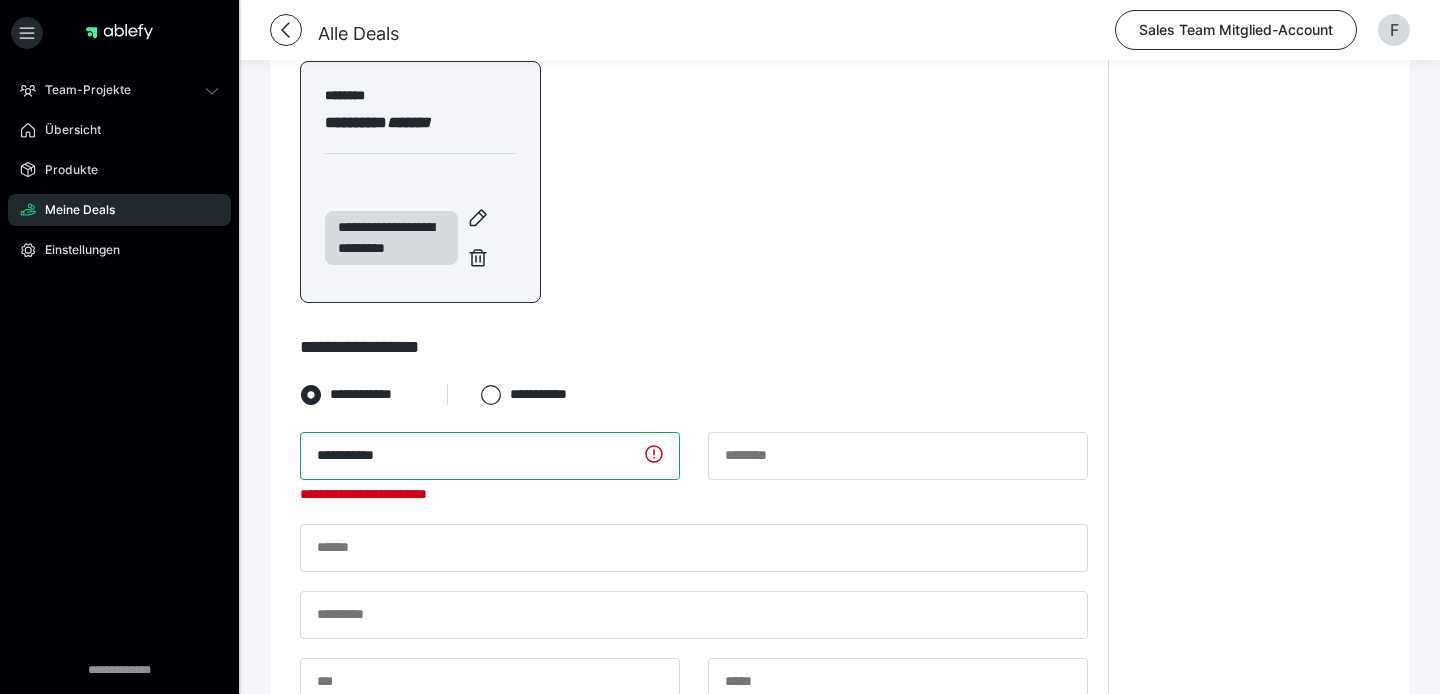 type on "**********" 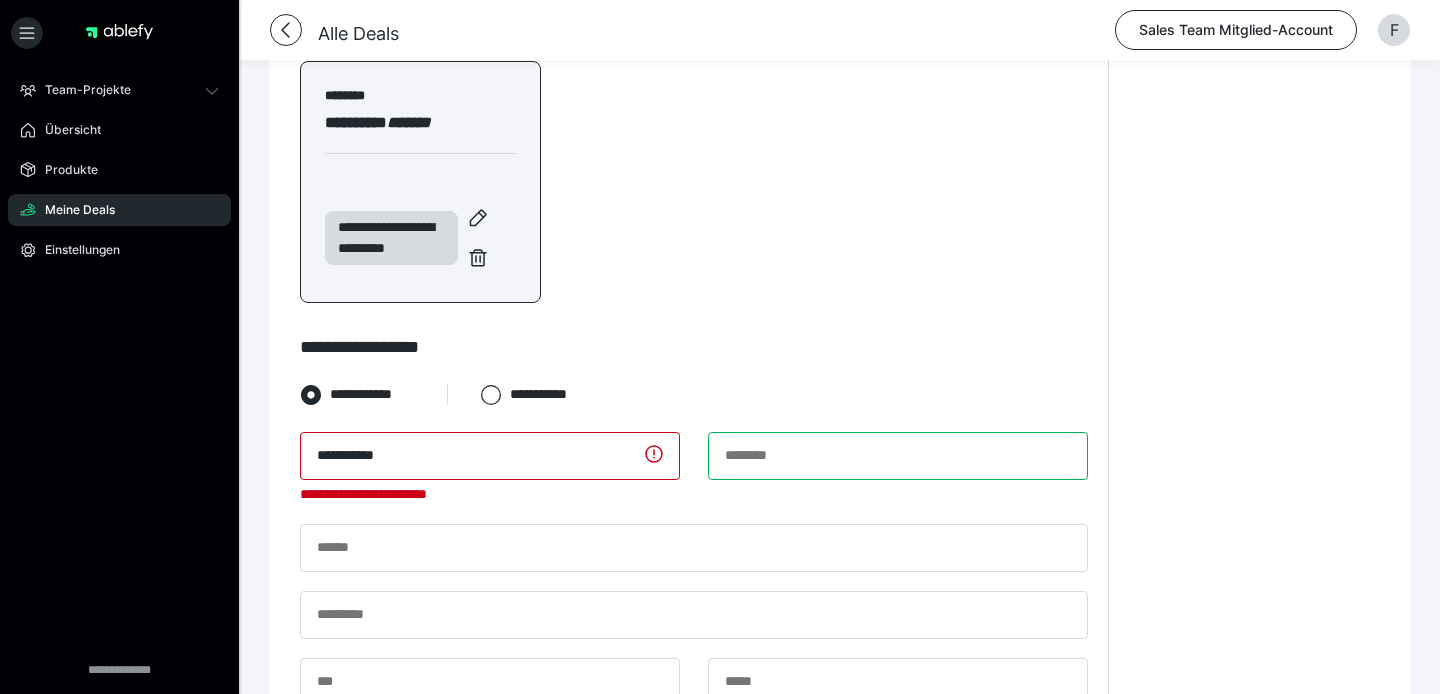 click at bounding box center [898, 456] 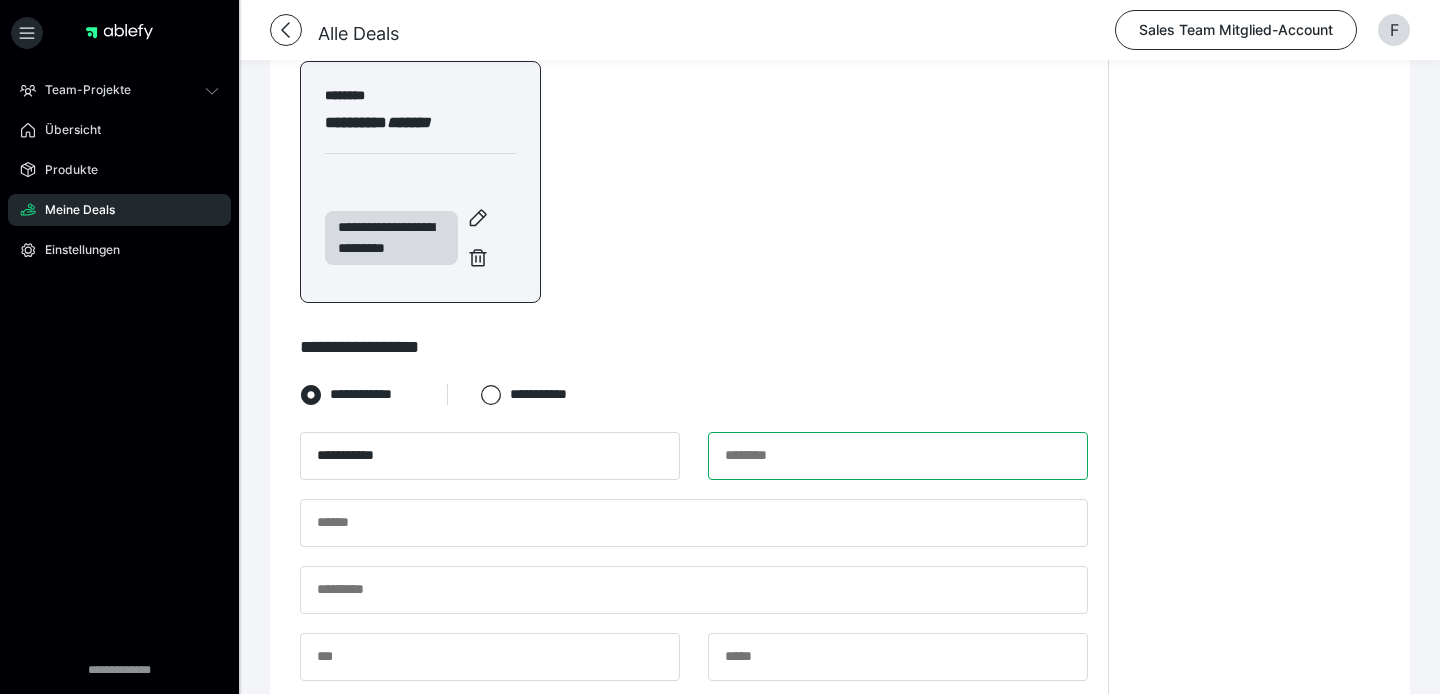 paste on "******" 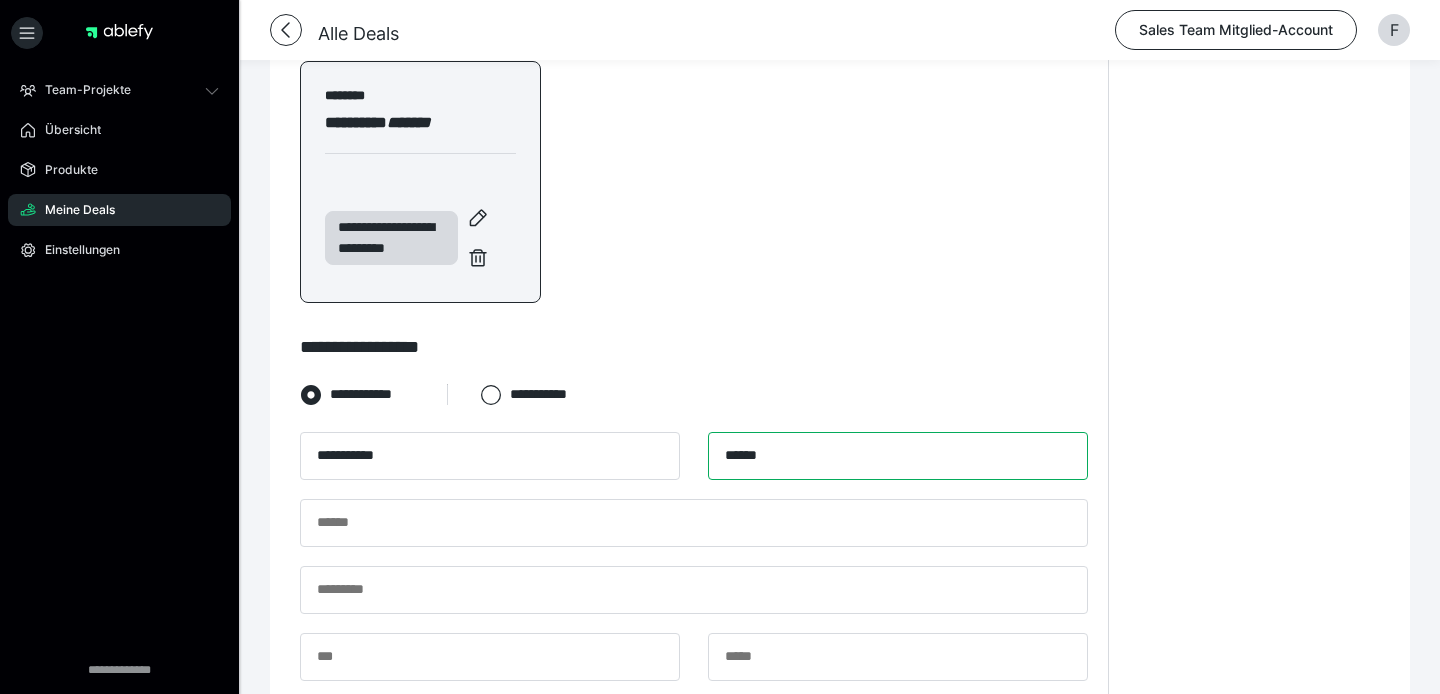 type on "******" 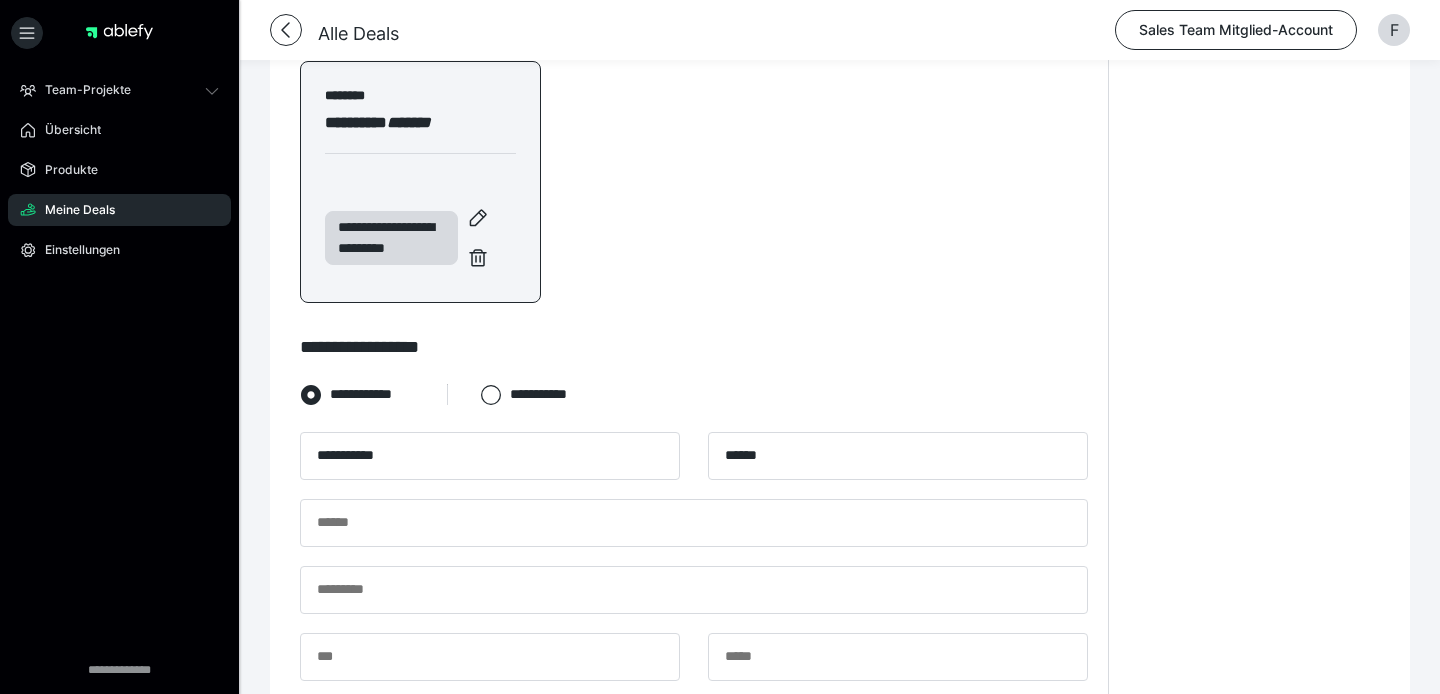 click on "**********" at bounding box center [694, 599] 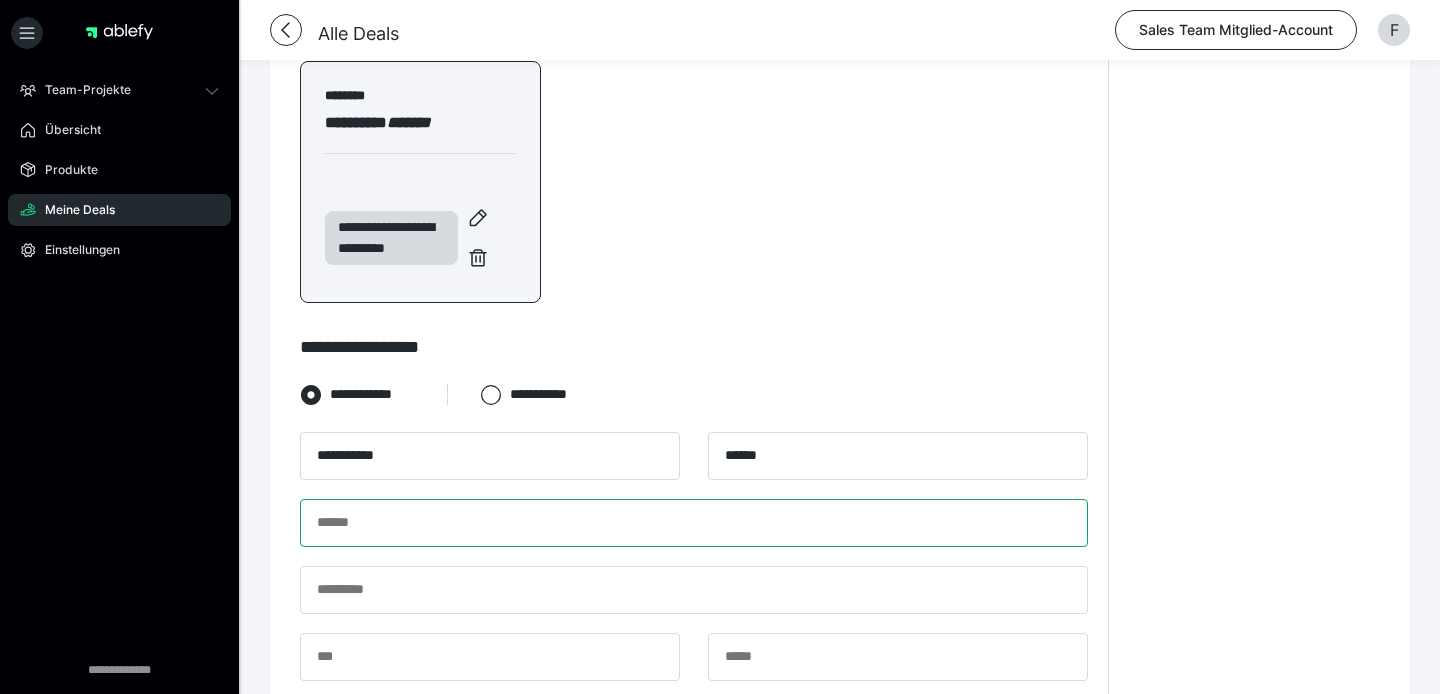 click at bounding box center (694, 523) 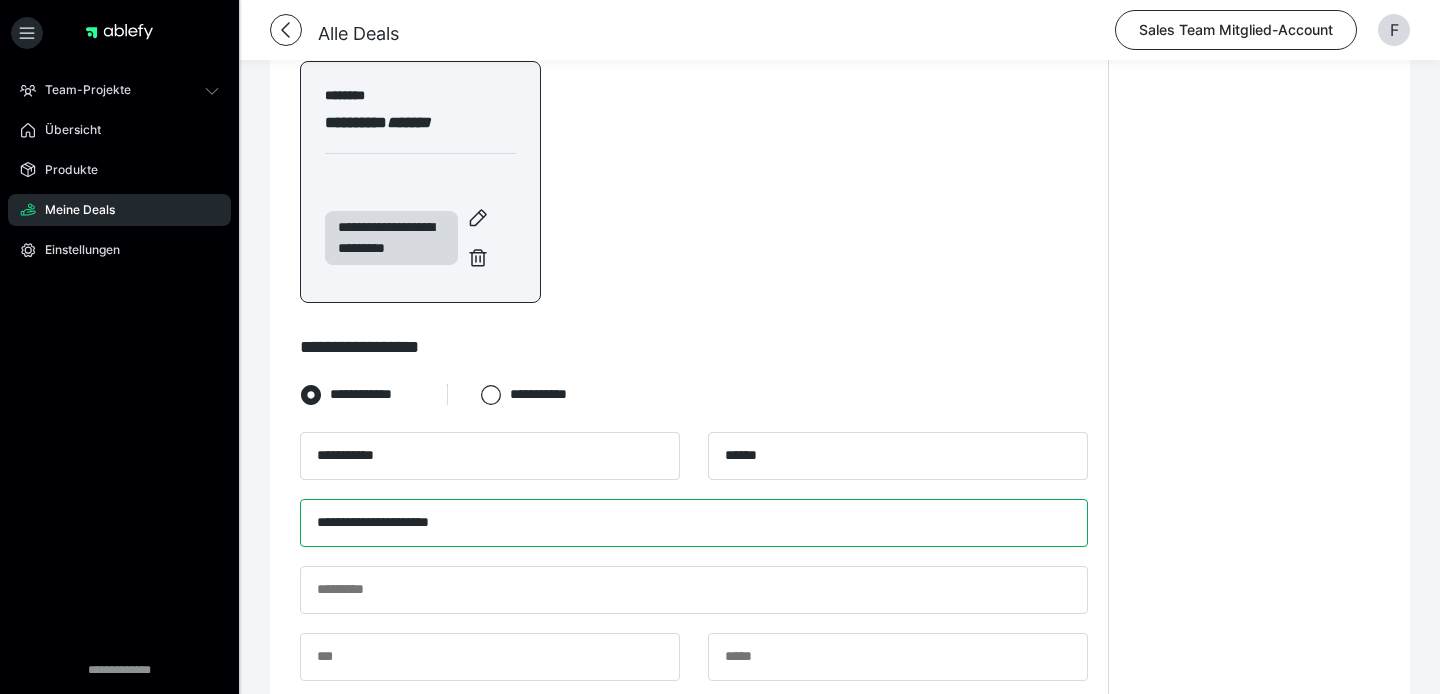 type on "**********" 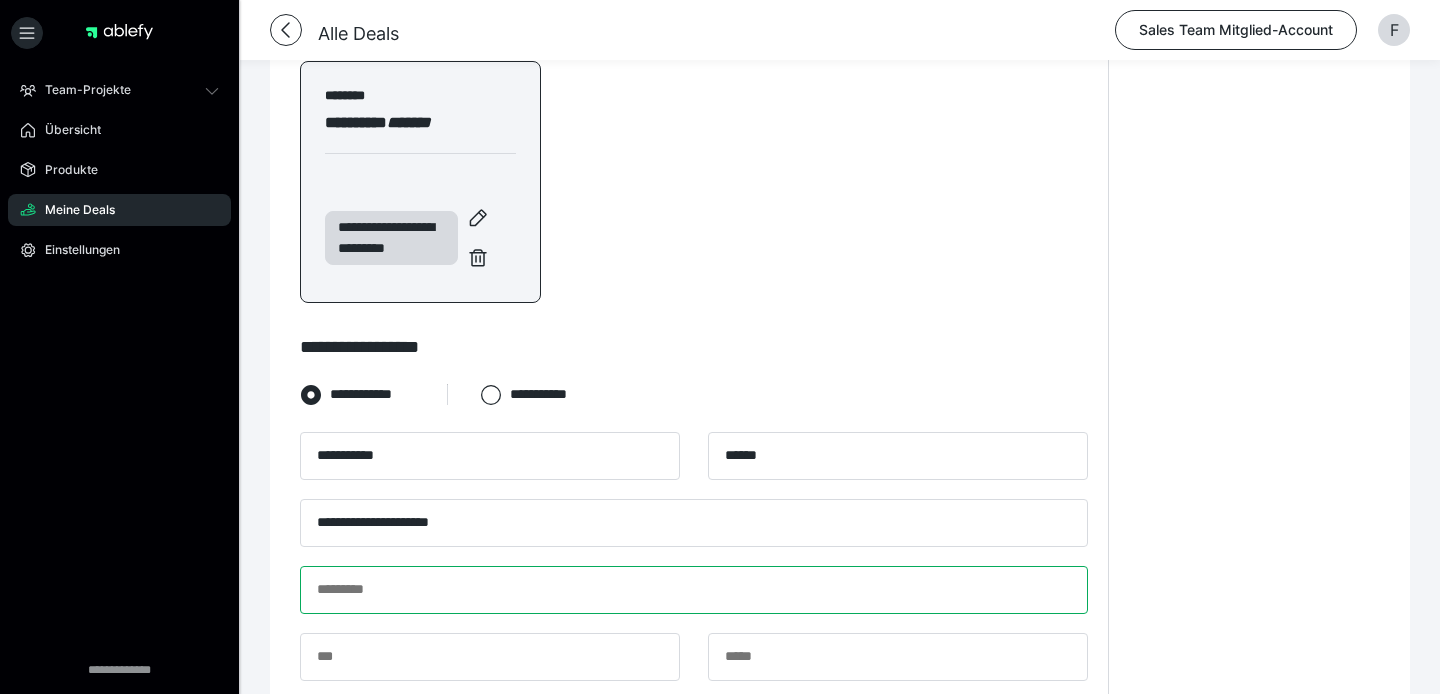 click at bounding box center (694, 590) 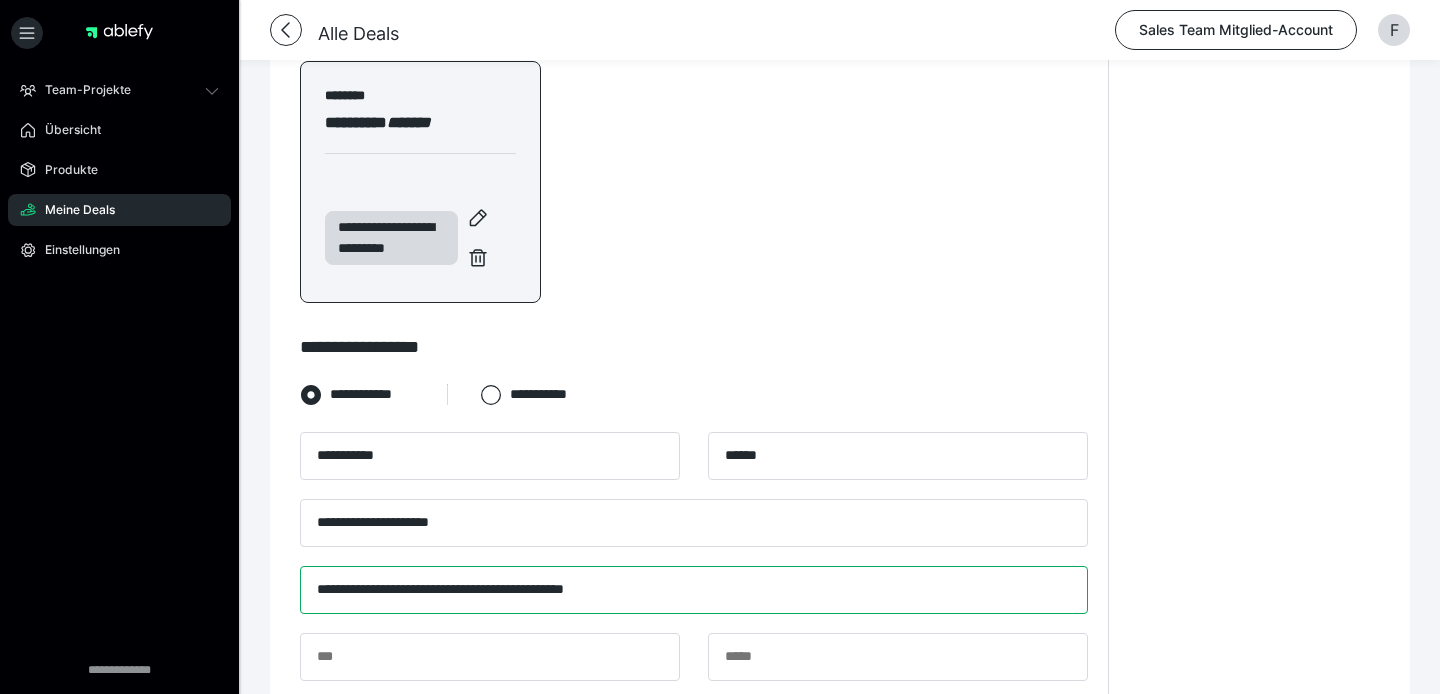 click on "**********" at bounding box center (694, 590) 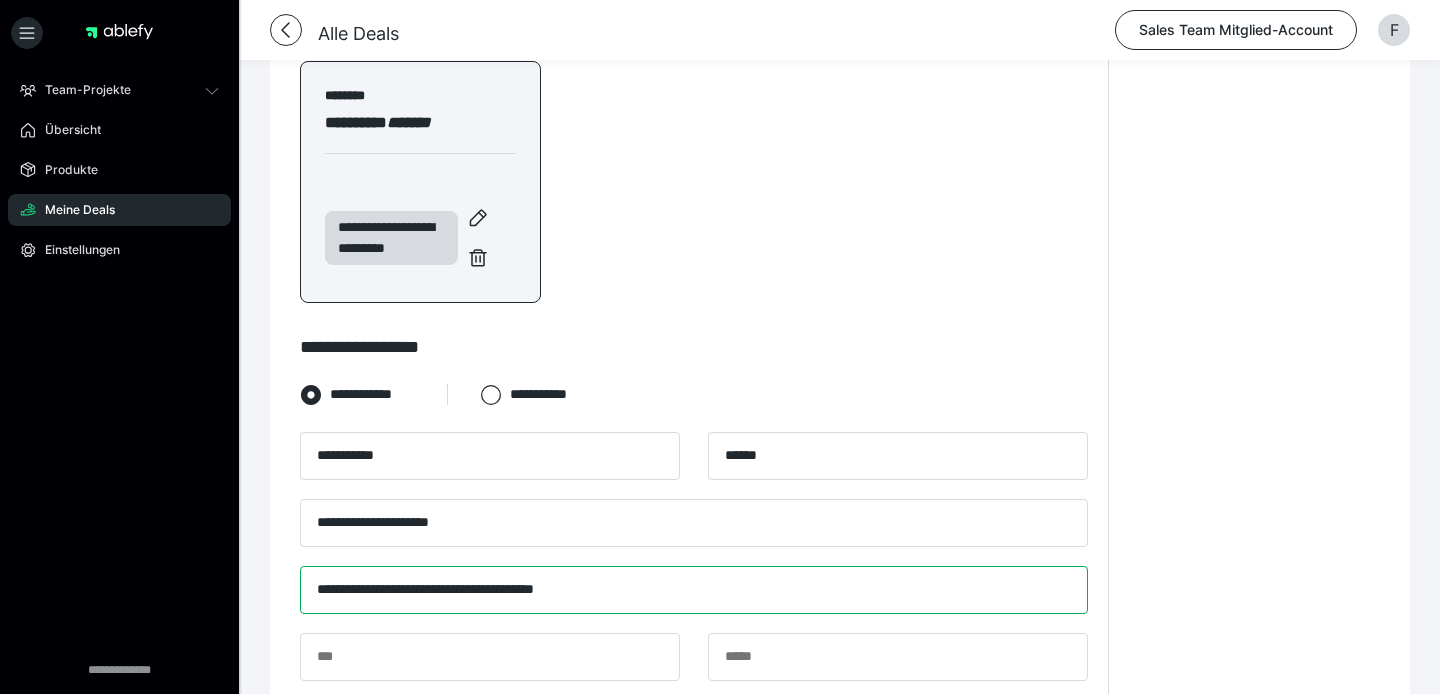 type on "**********" 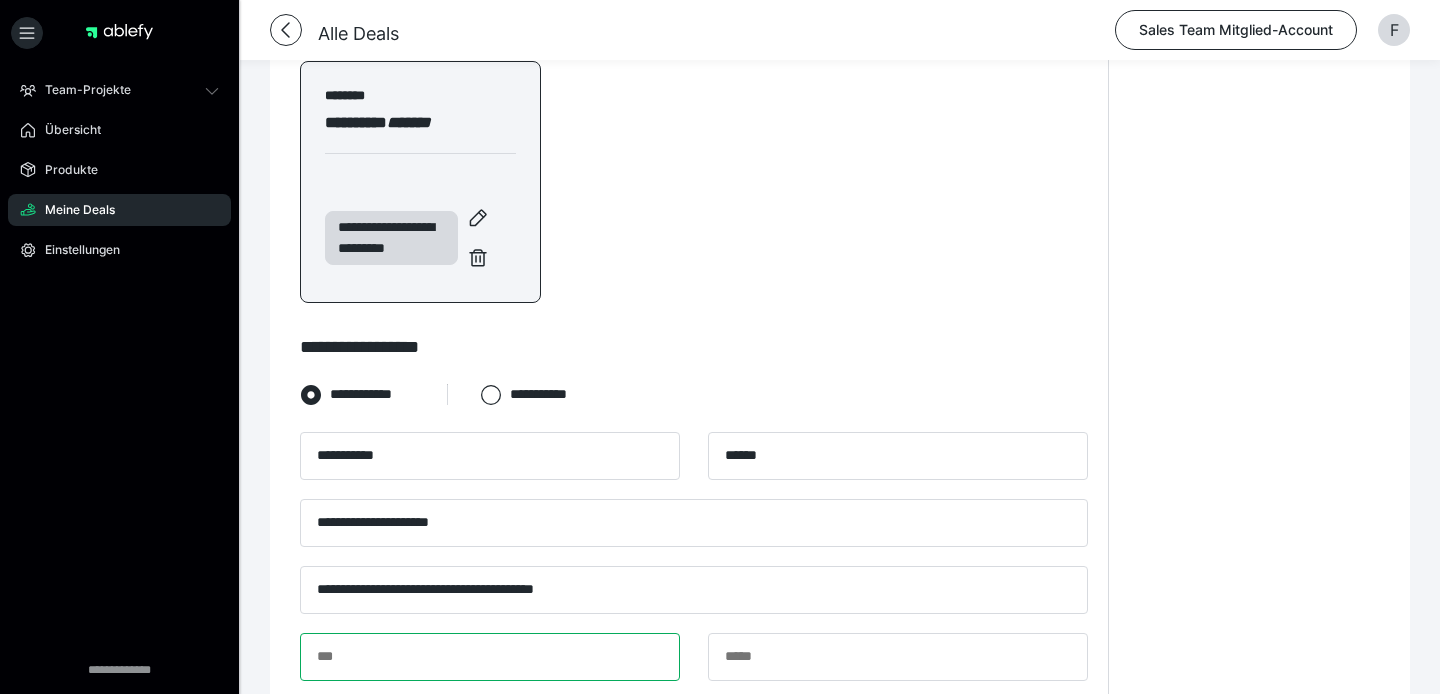 click at bounding box center (490, 657) 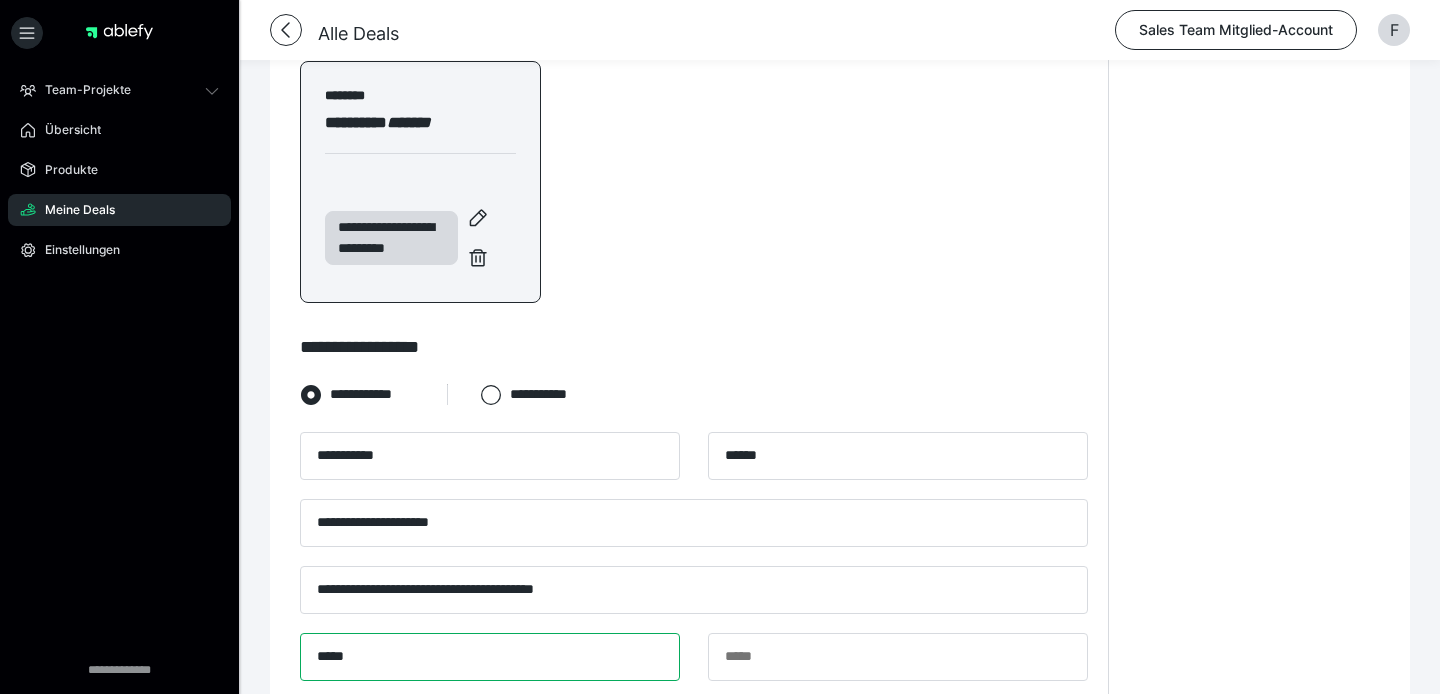 type on "*****" 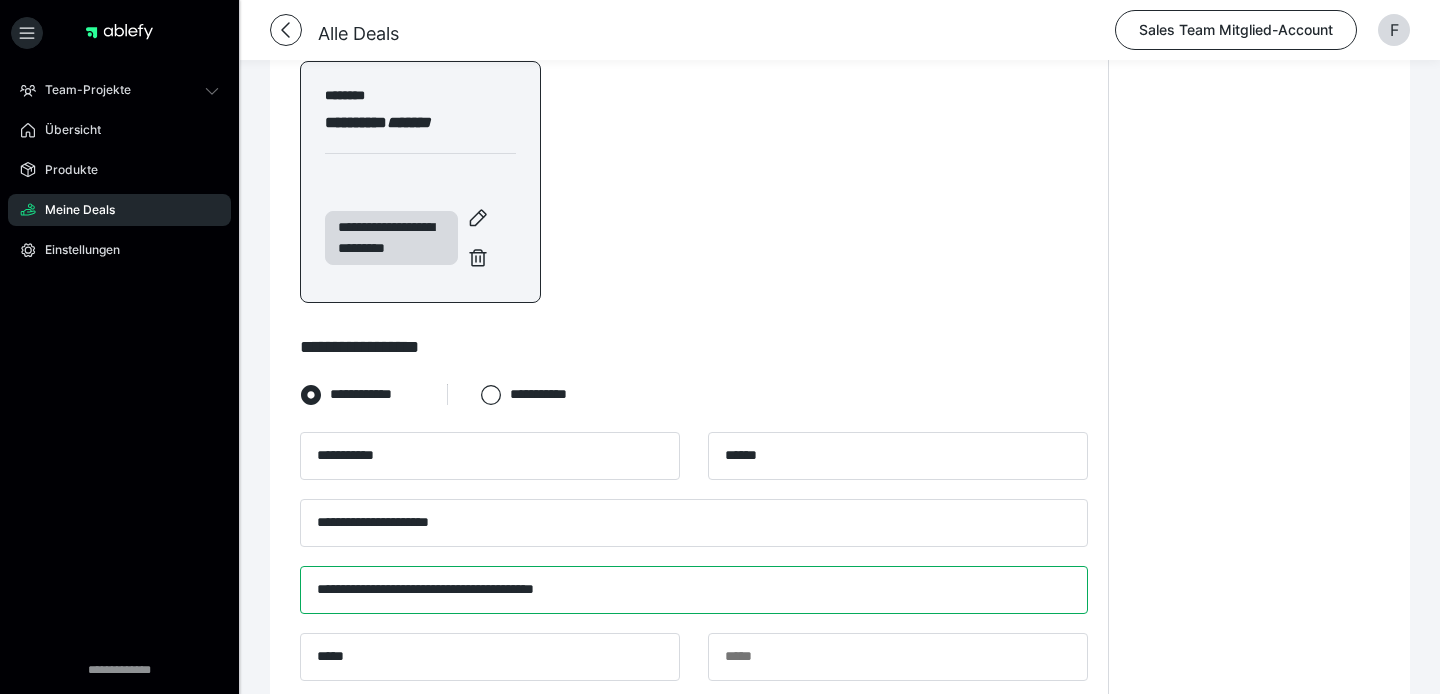 click on "**********" at bounding box center [694, 590] 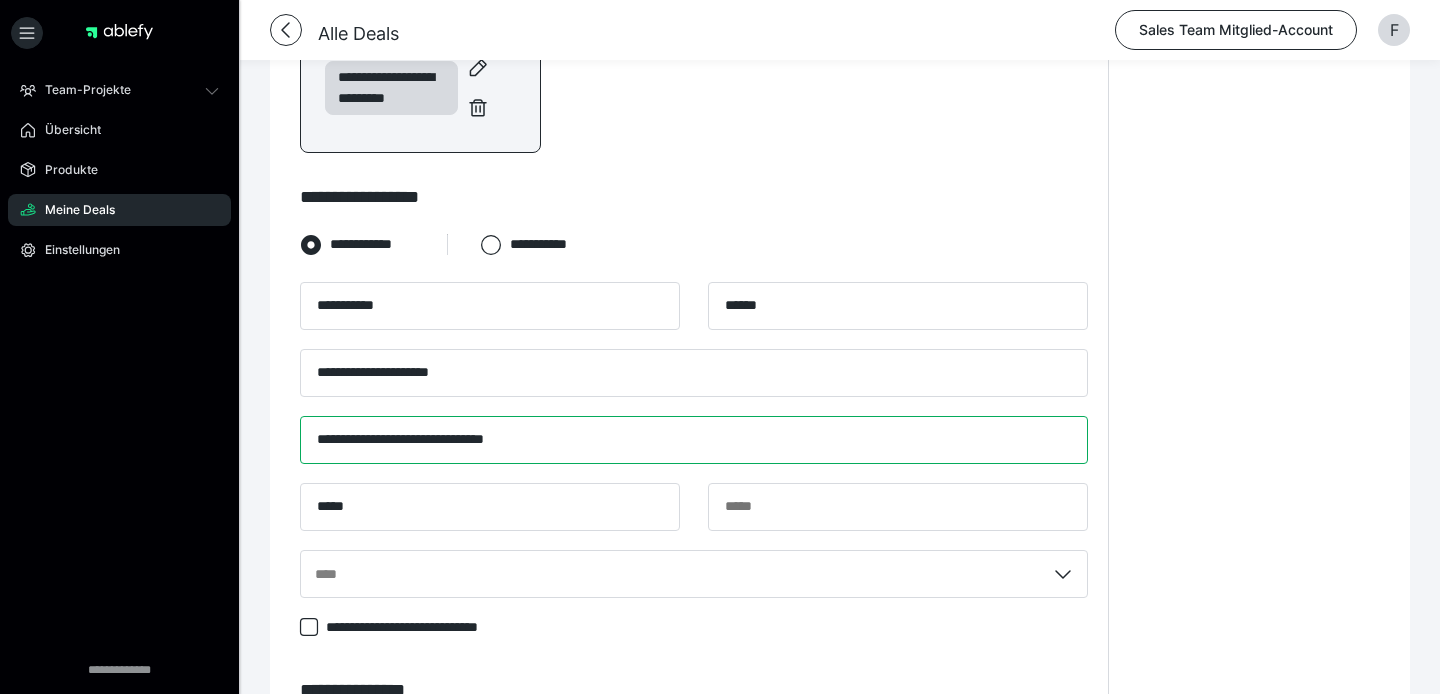 scroll, scrollTop: 644, scrollLeft: 0, axis: vertical 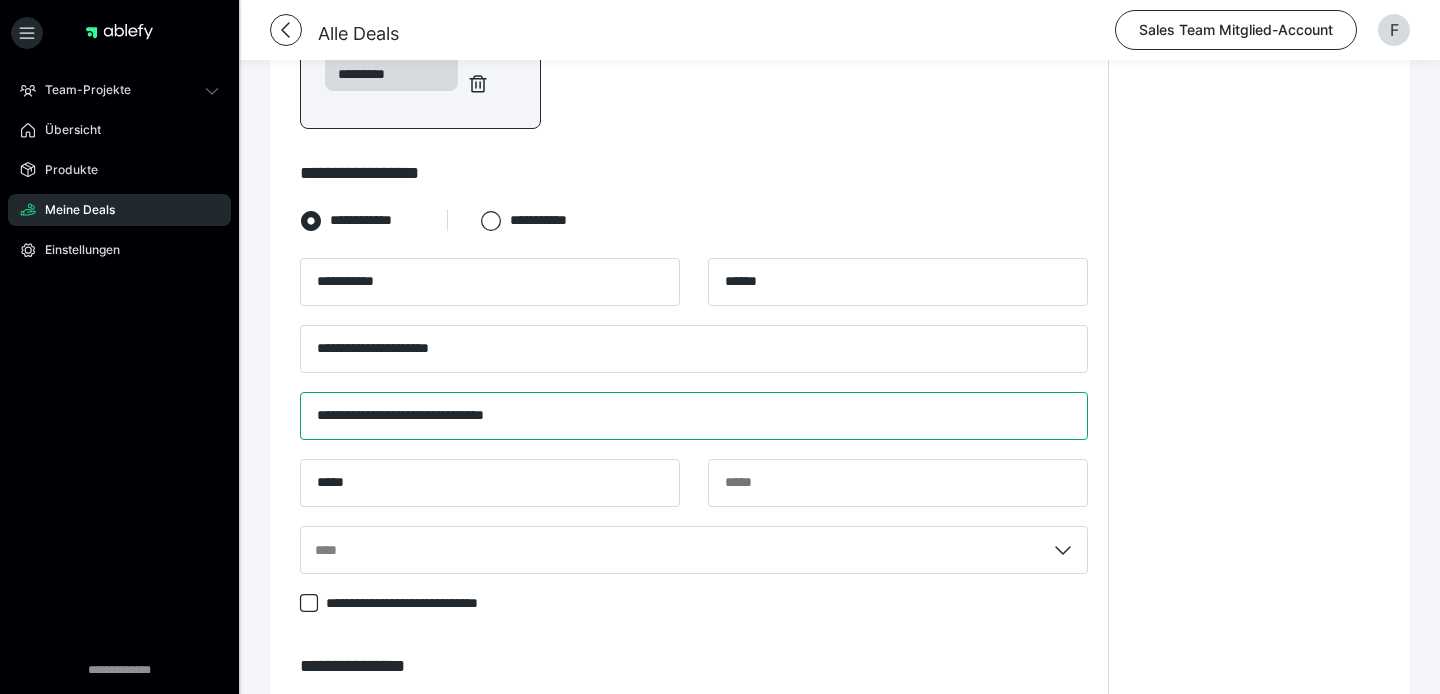 type on "**********" 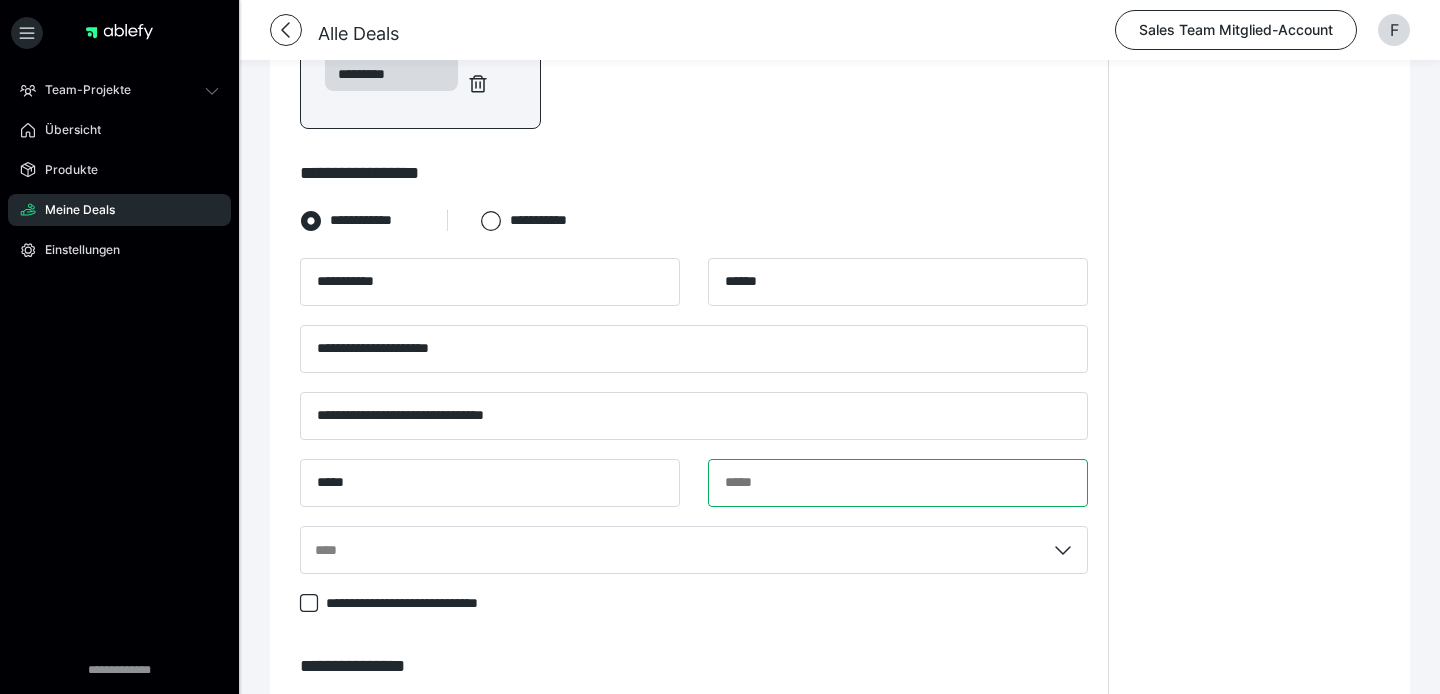 click at bounding box center [898, 483] 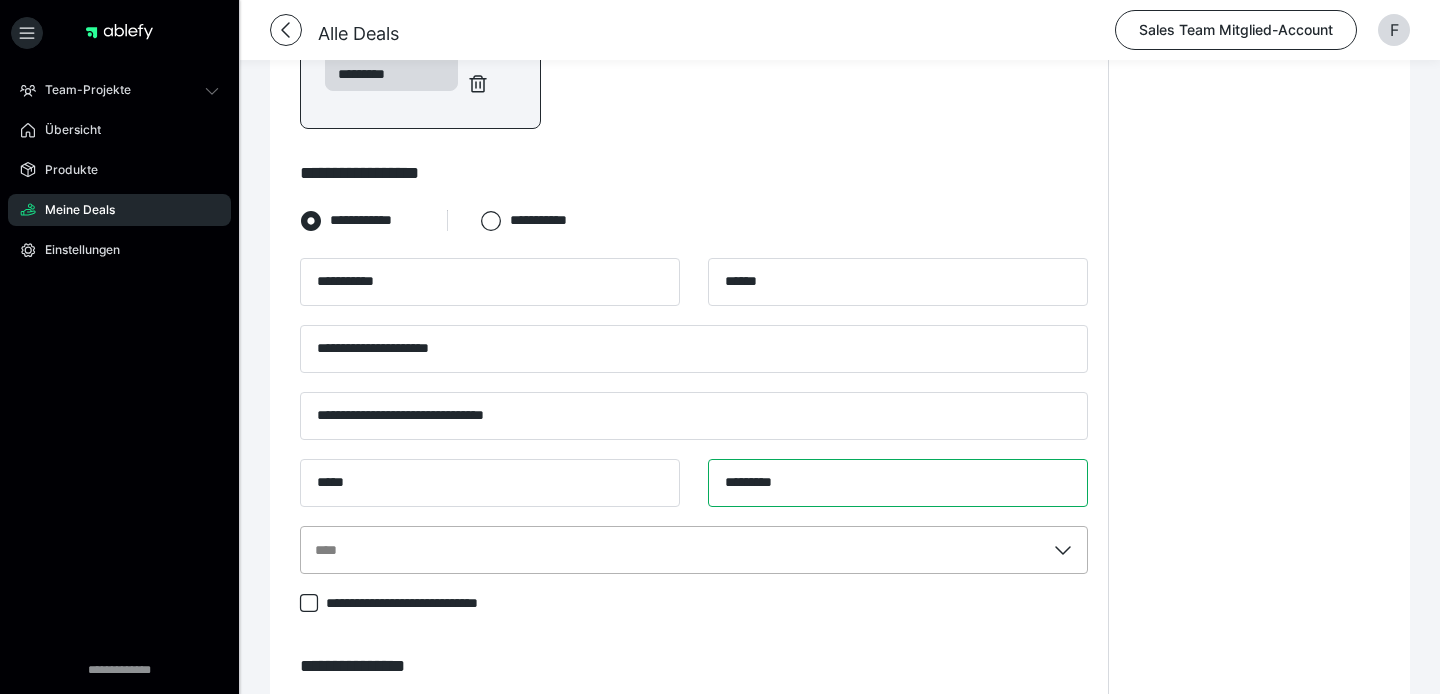 type on "*********" 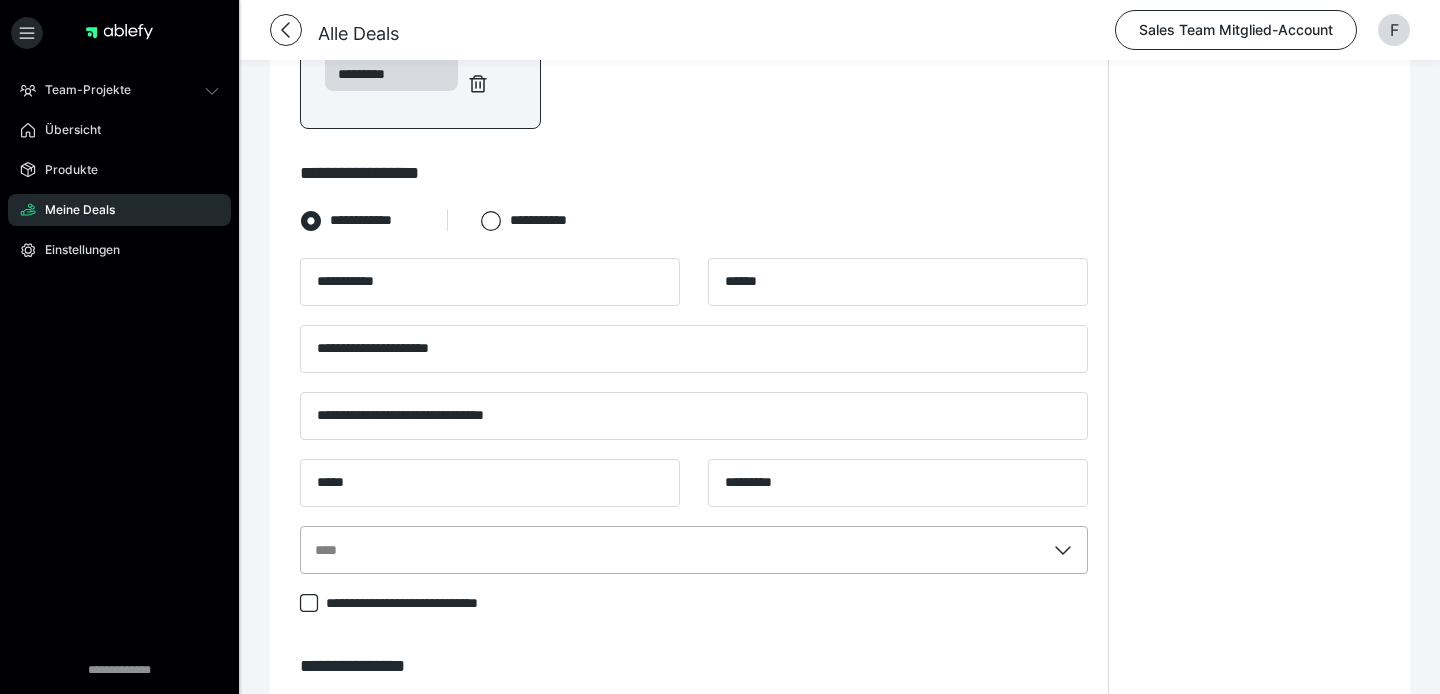click on "****" at bounding box center (694, 550) 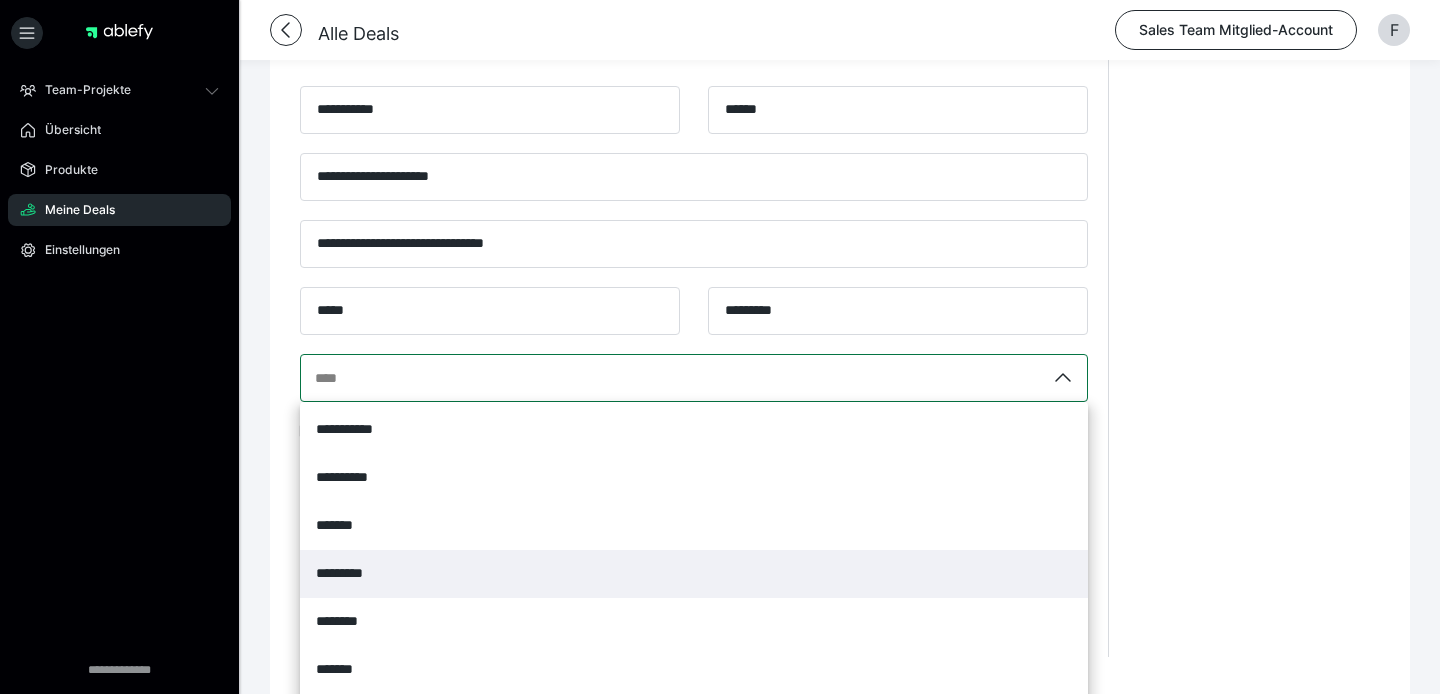 scroll, scrollTop: 832, scrollLeft: 0, axis: vertical 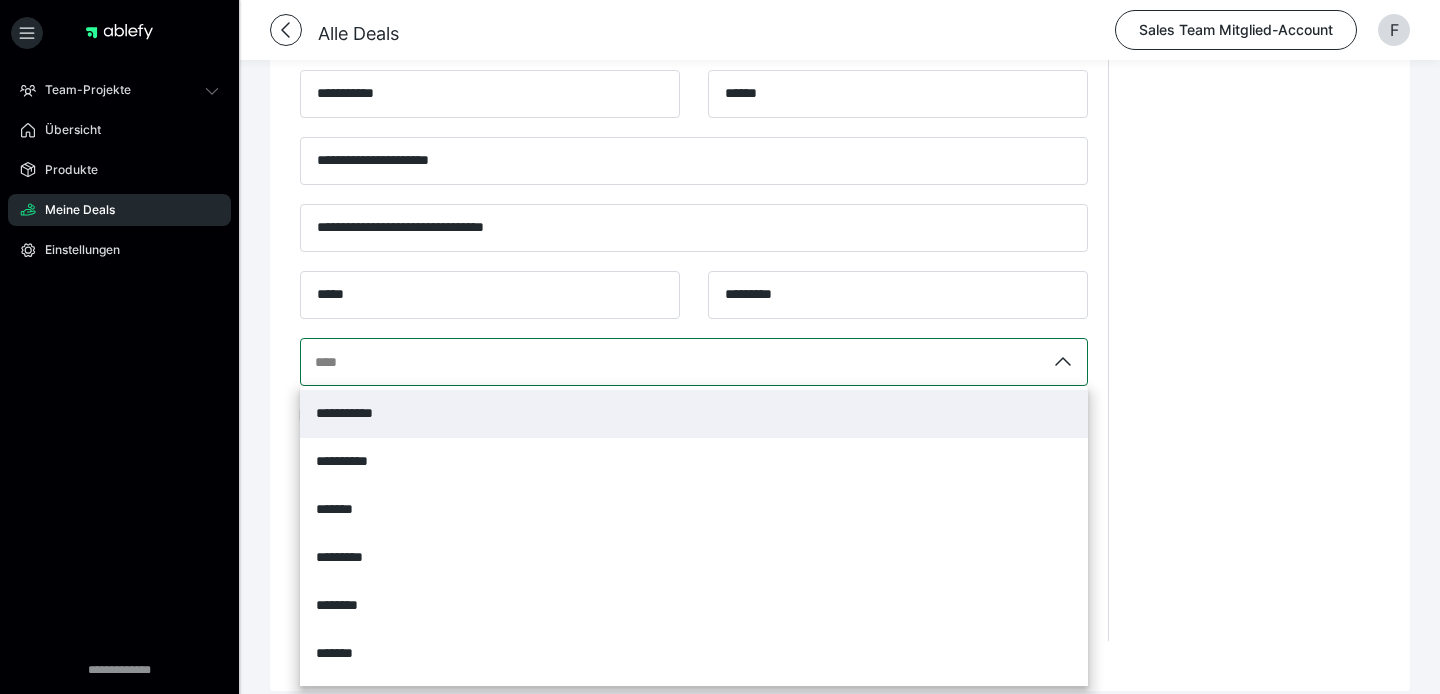 click on "**********" at bounding box center (694, 414) 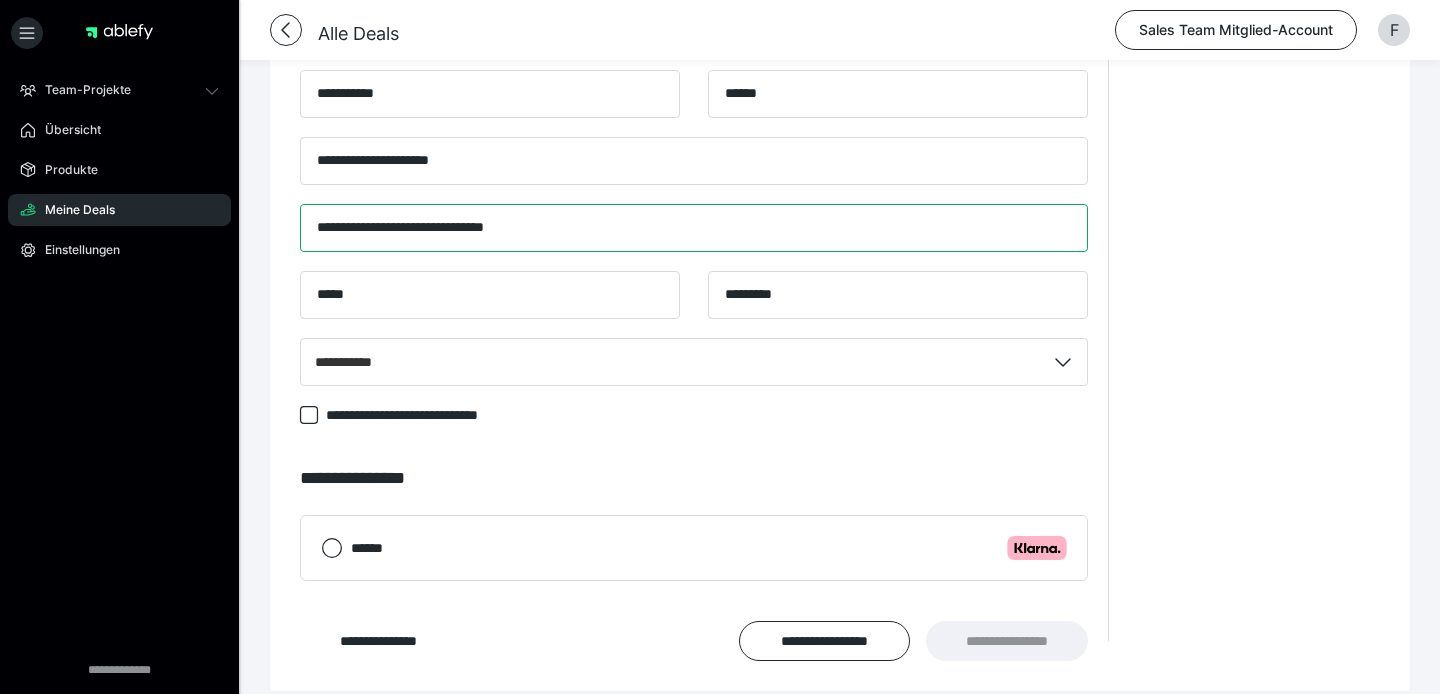 drag, startPoint x: 463, startPoint y: 234, endPoint x: 575, endPoint y: 234, distance: 112 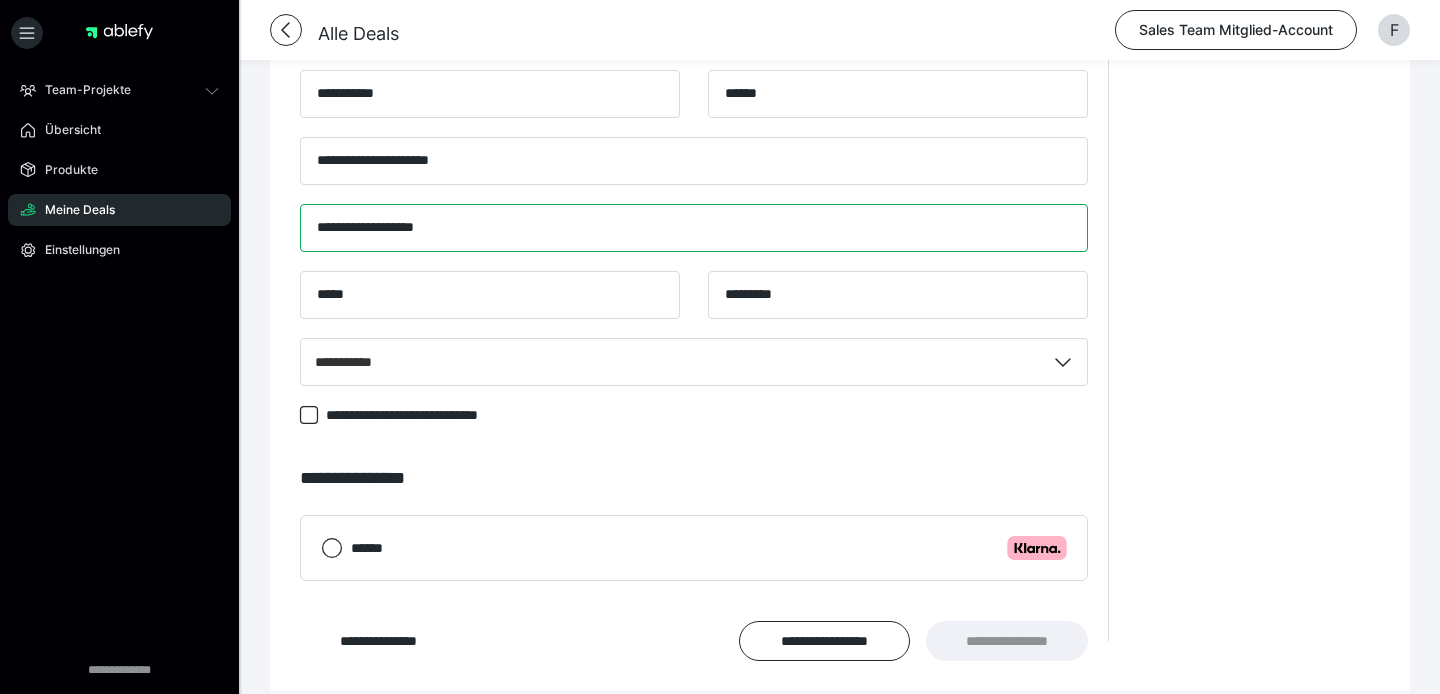 scroll, scrollTop: 959, scrollLeft: 0, axis: vertical 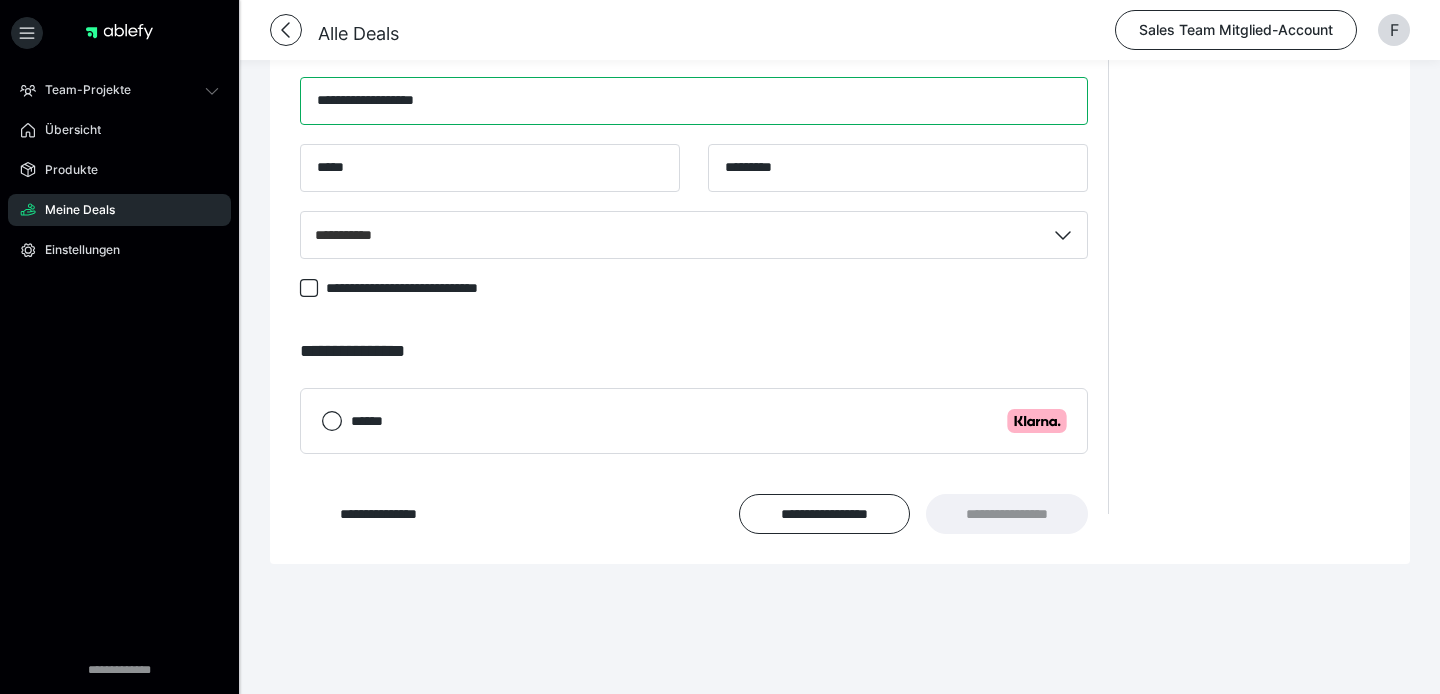 type on "**********" 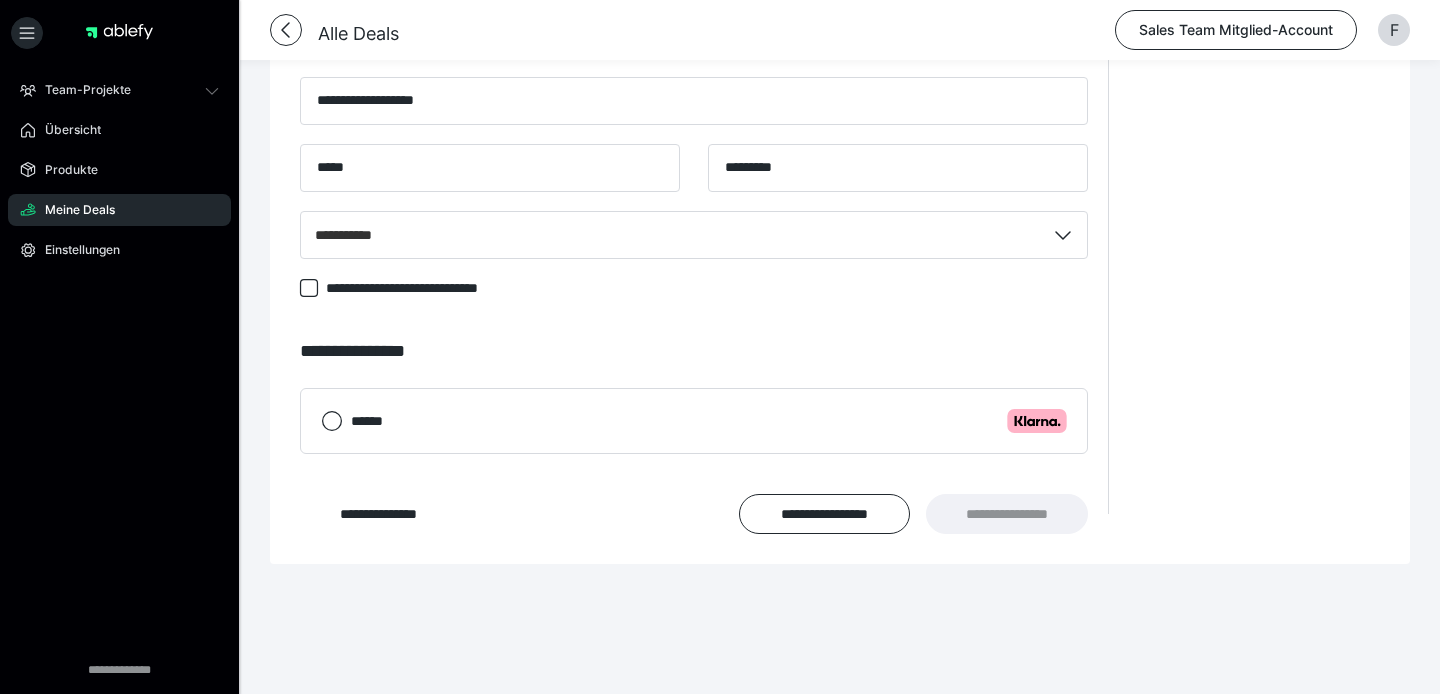 click on "****** .cls-1 {fill: #ffb3c7;}" at bounding box center [709, 421] 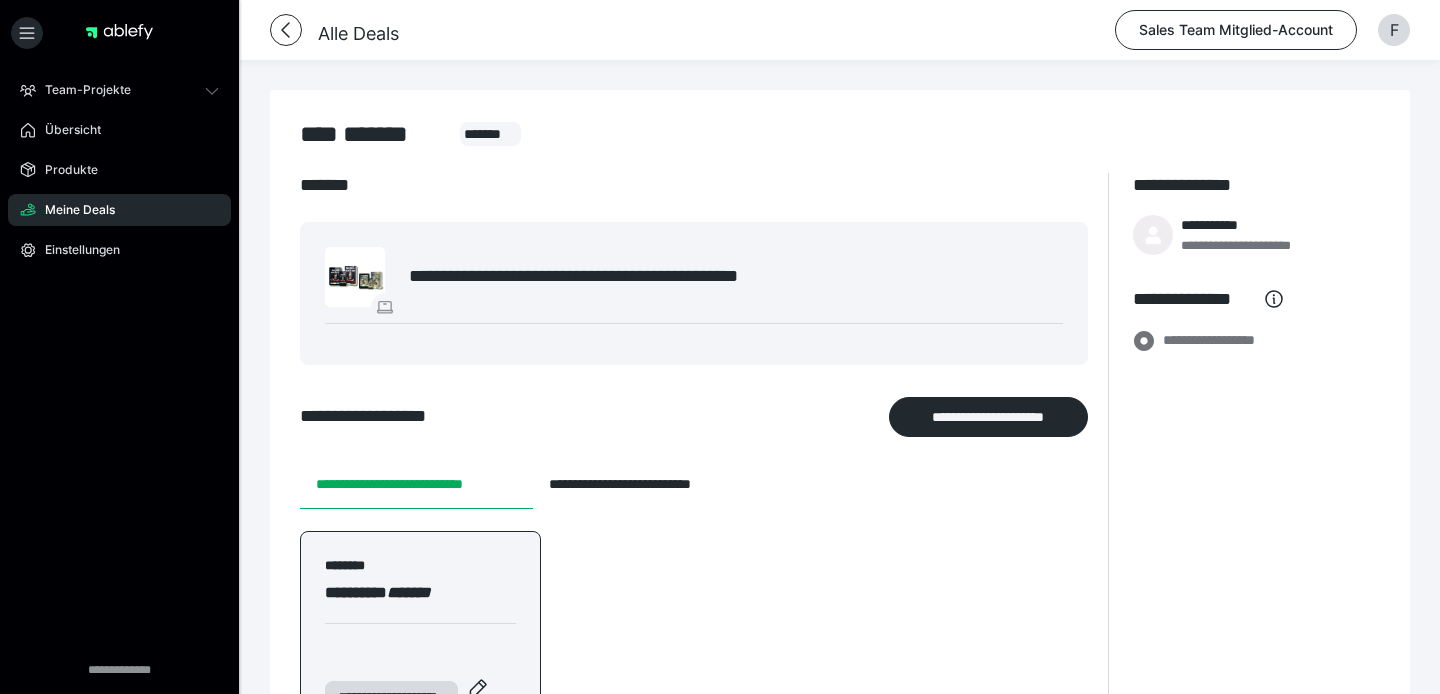 scroll, scrollTop: 959, scrollLeft: 0, axis: vertical 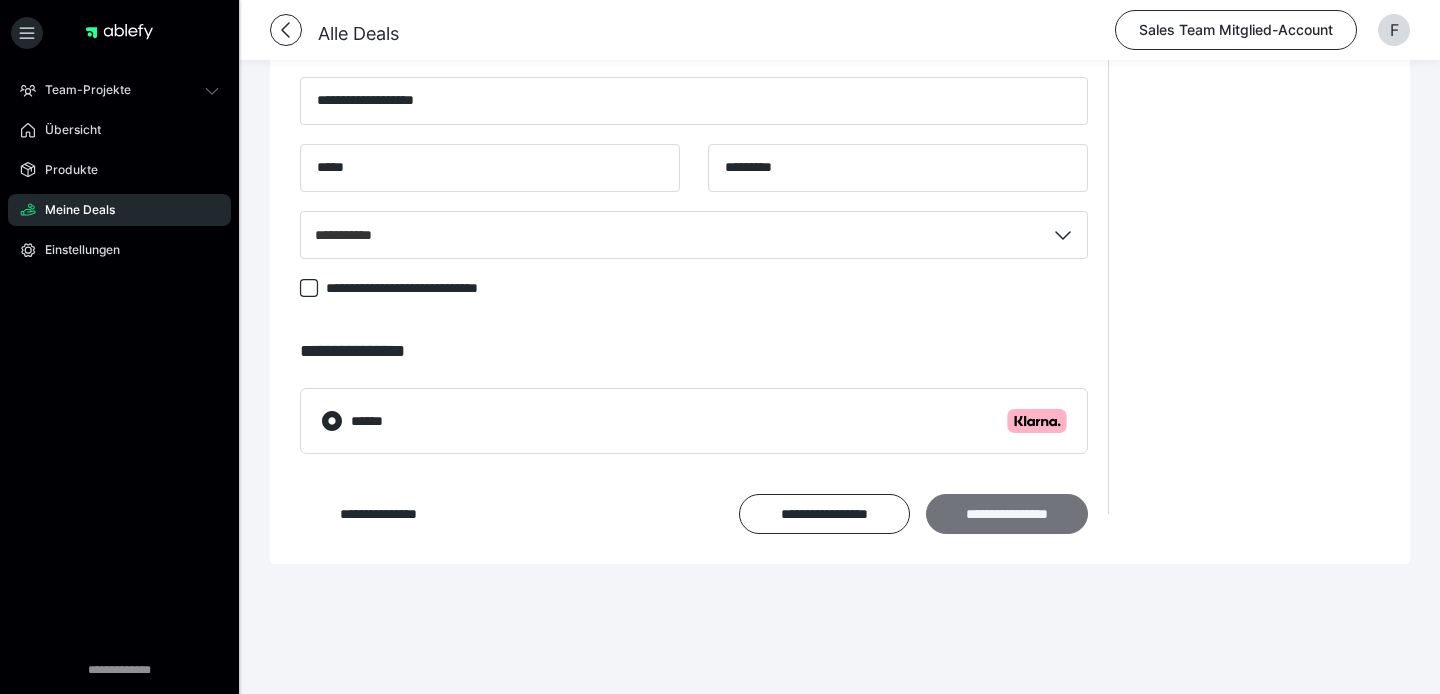 click on "**********" at bounding box center [1007, 514] 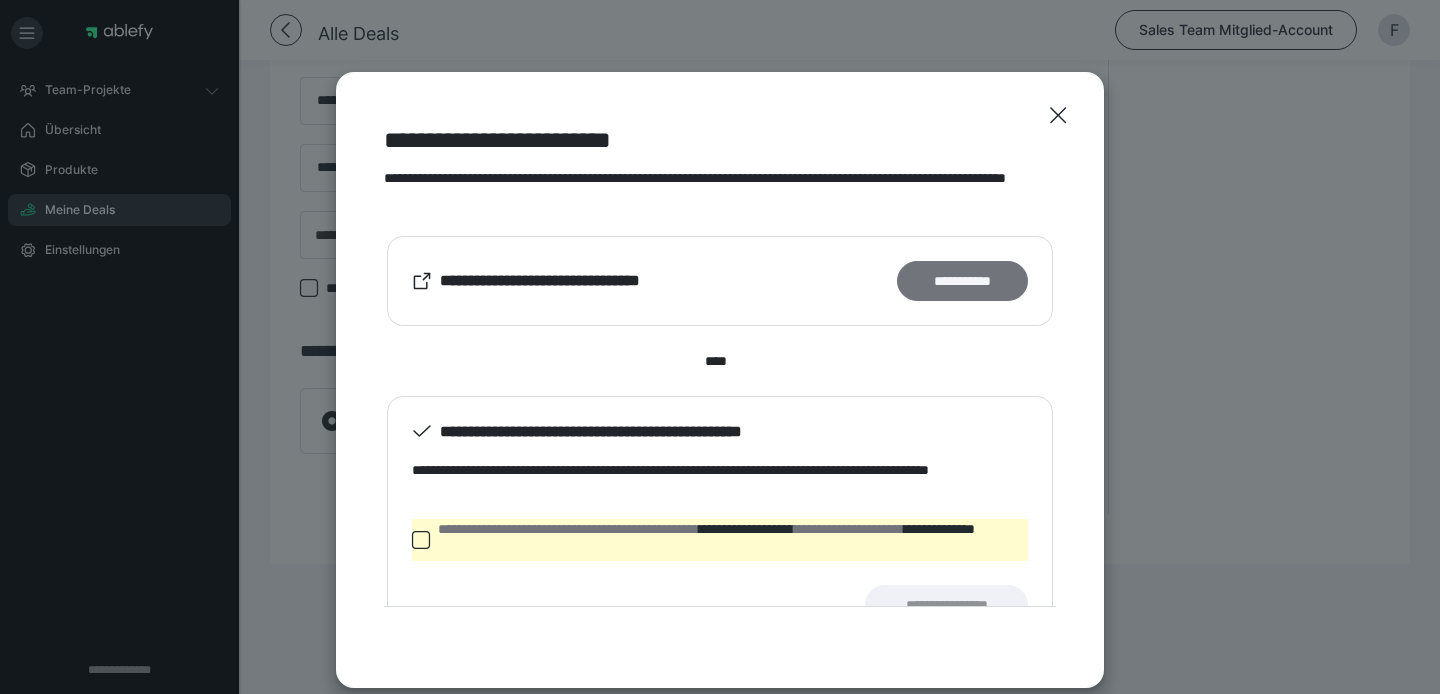 click on "**********" at bounding box center [962, 281] 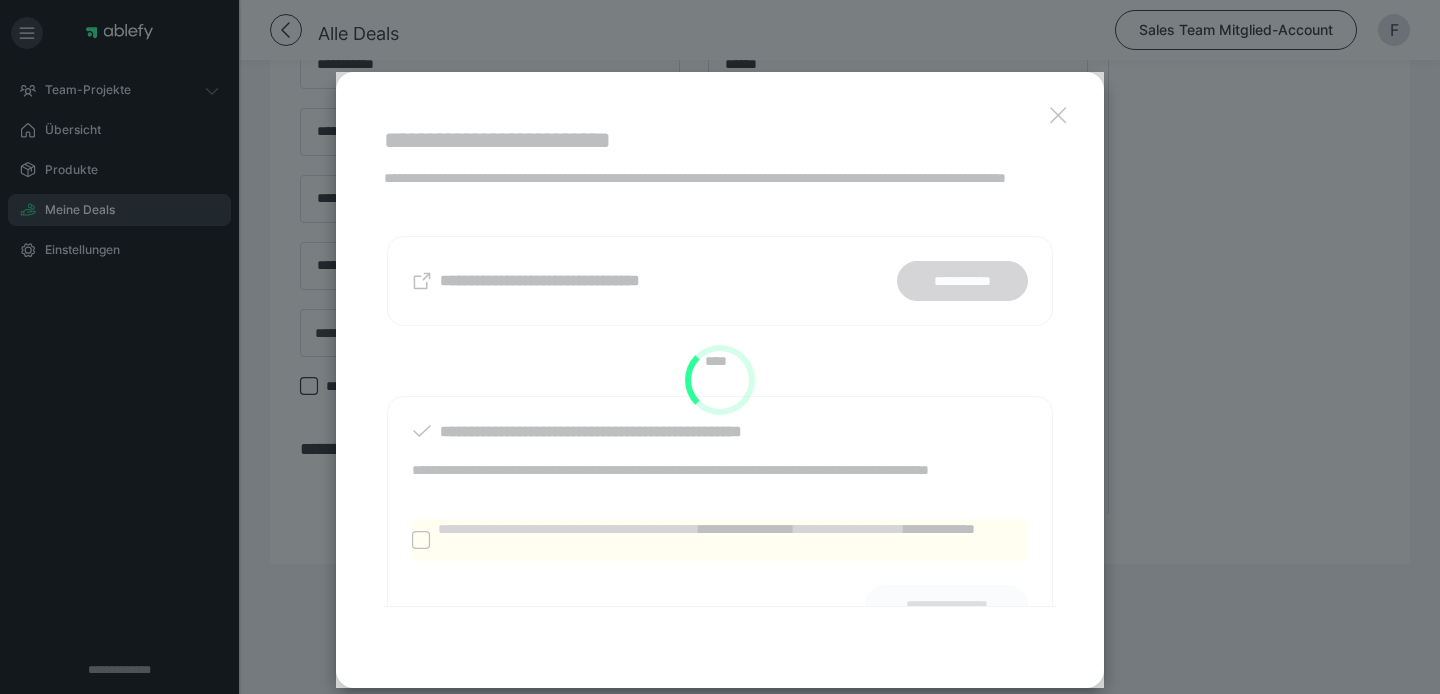 scroll, scrollTop: 861, scrollLeft: 0, axis: vertical 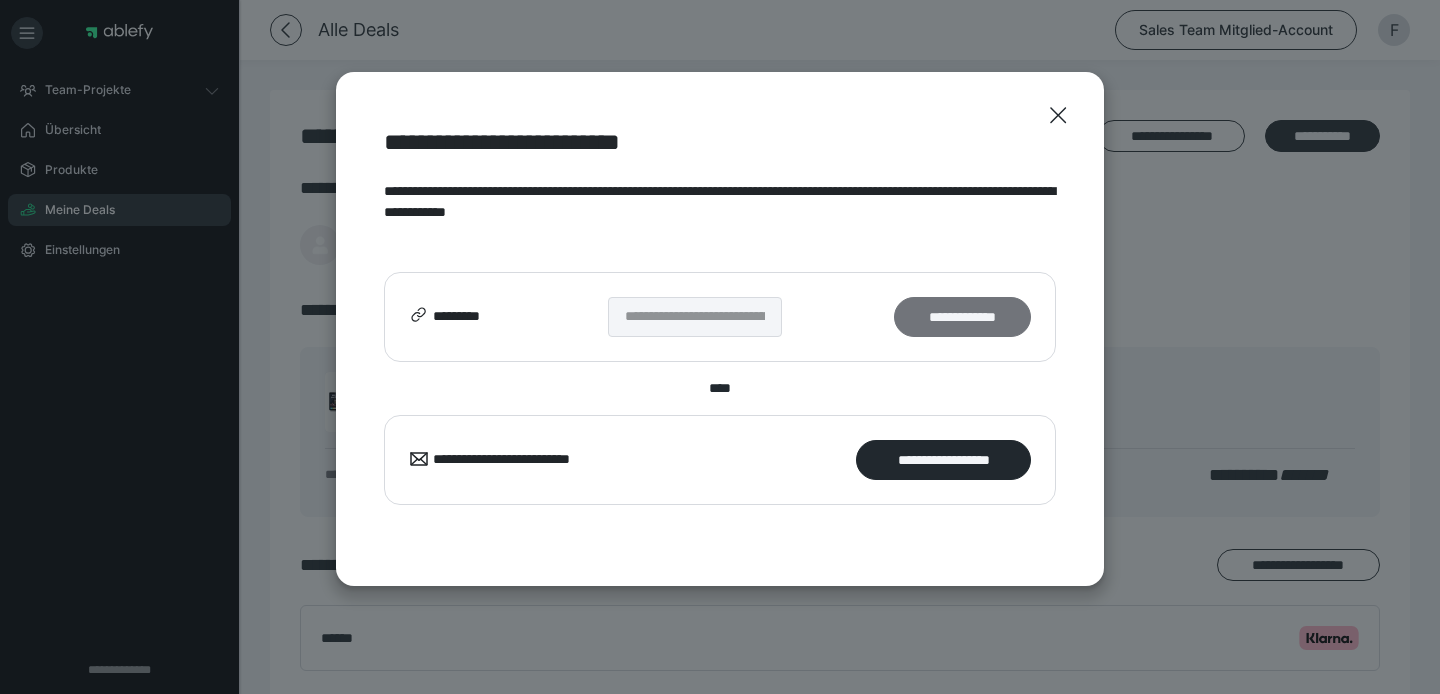 click on "**********" at bounding box center [962, 317] 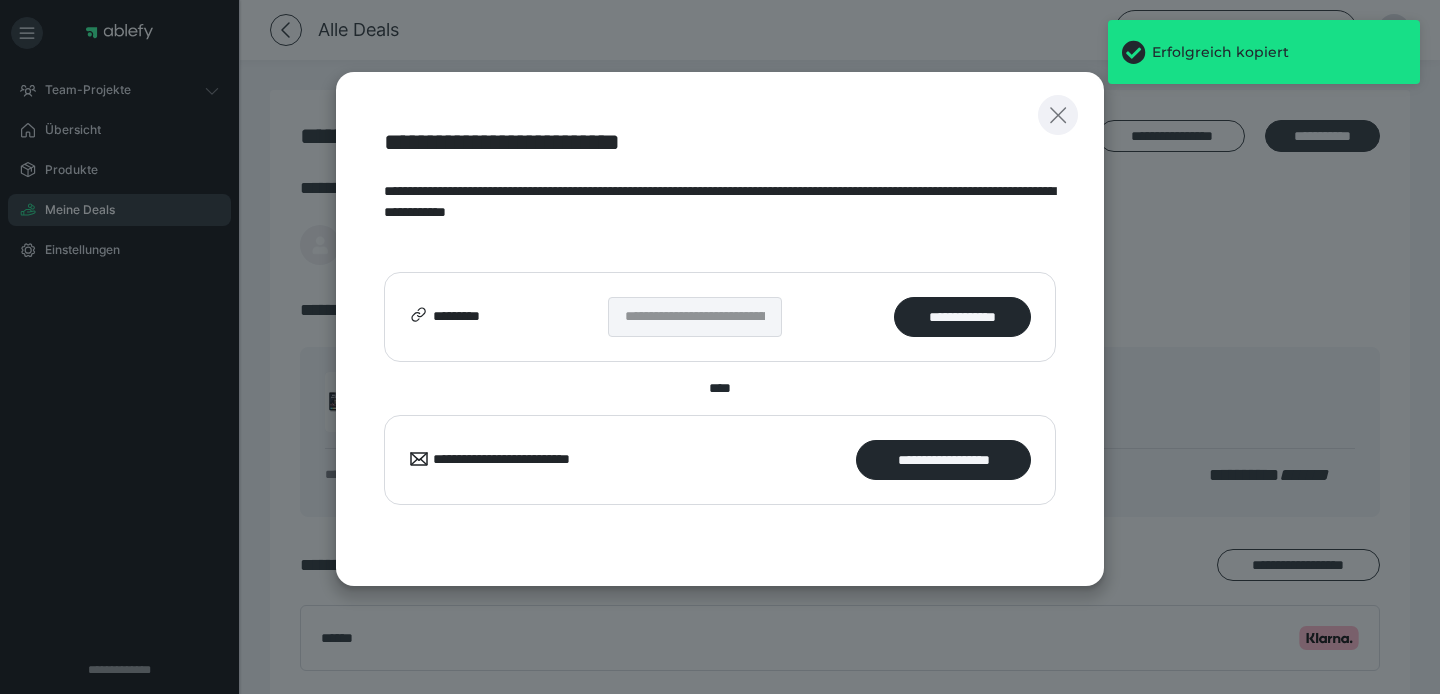 click 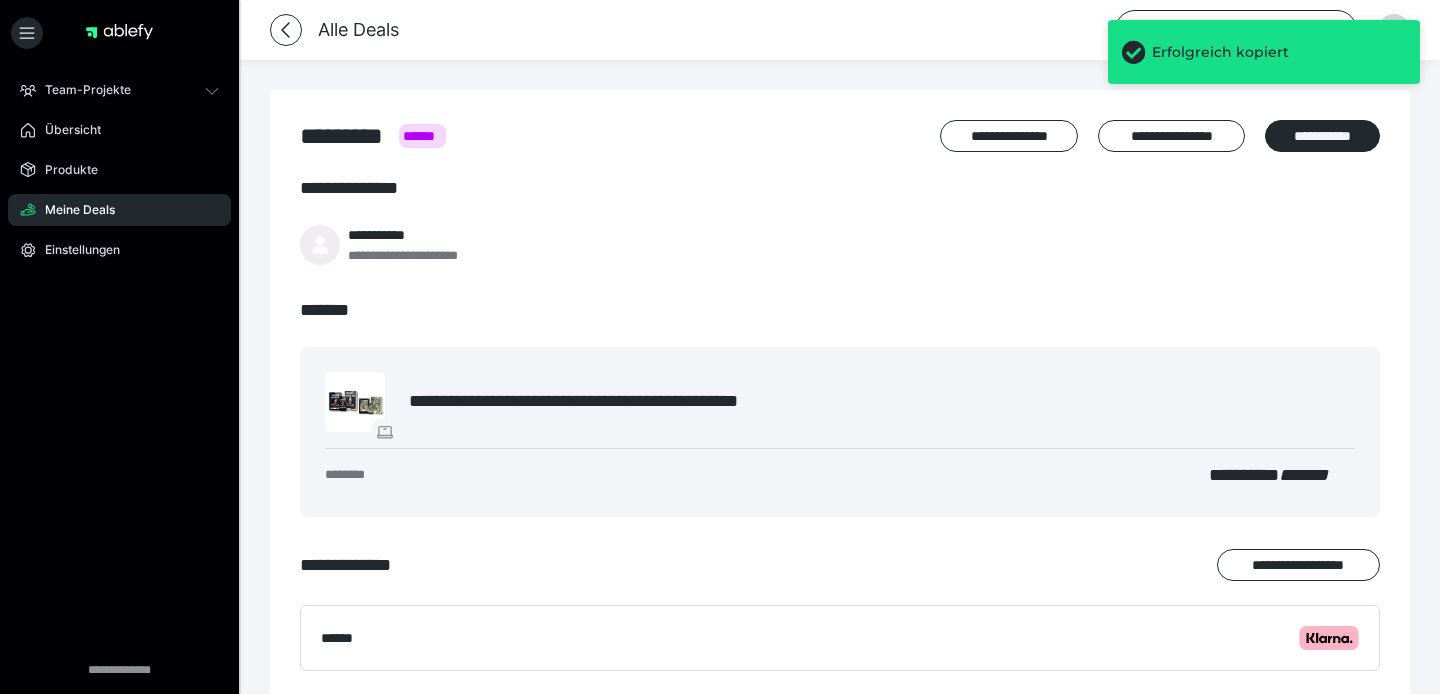 click on "Meine Deals" at bounding box center (73, 210) 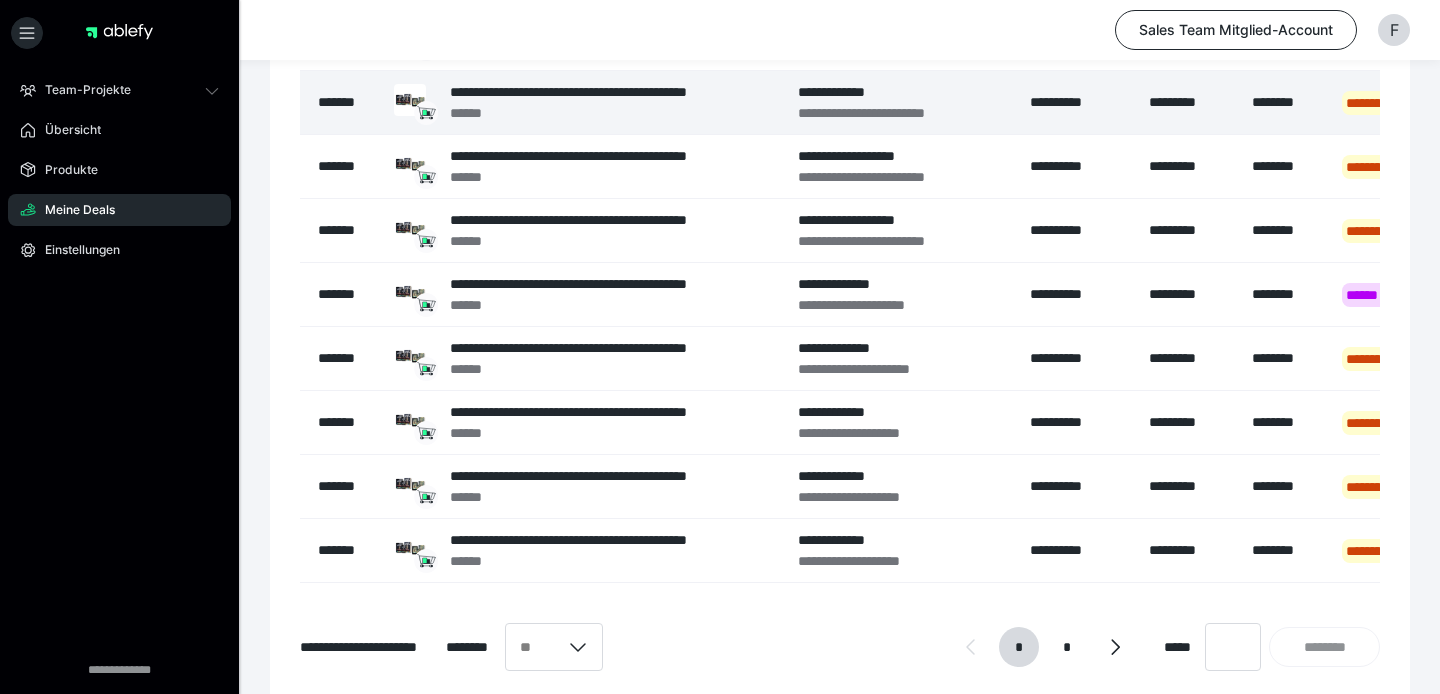 scroll, scrollTop: 366, scrollLeft: 0, axis: vertical 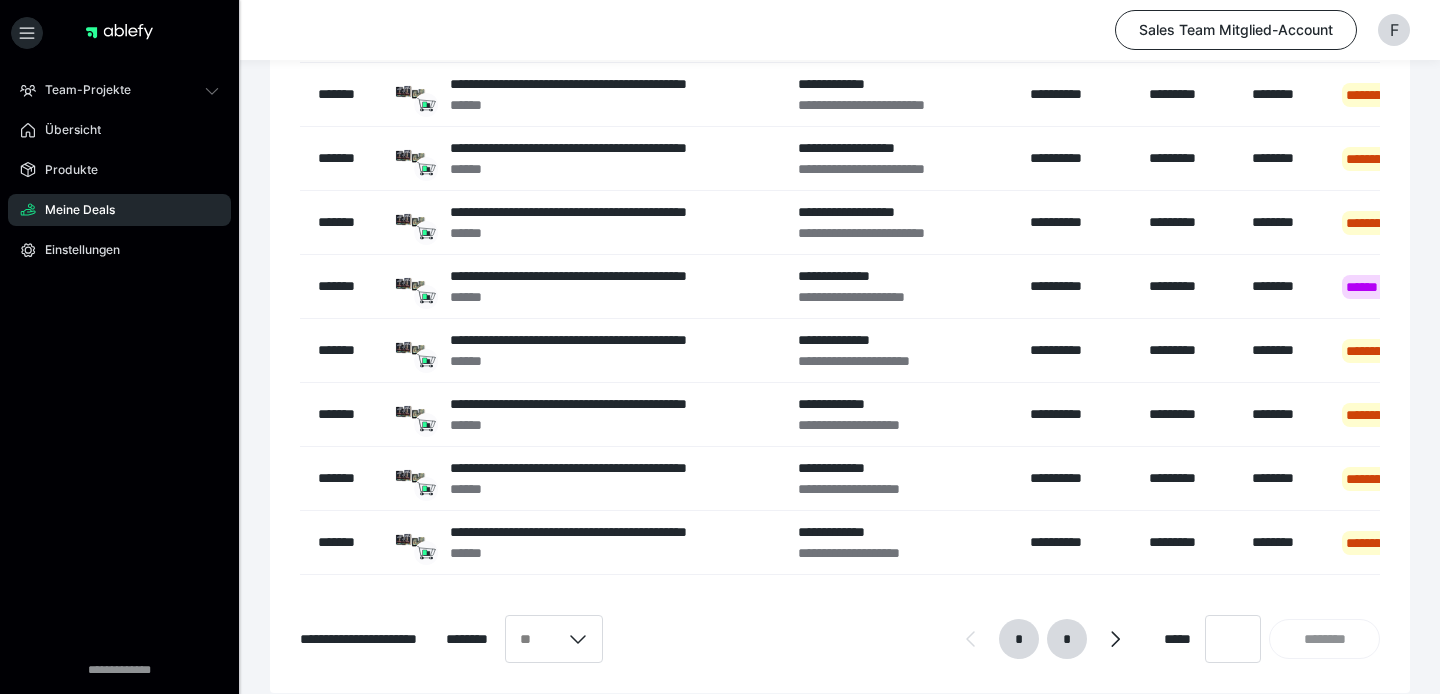 click on "*" at bounding box center [1067, 639] 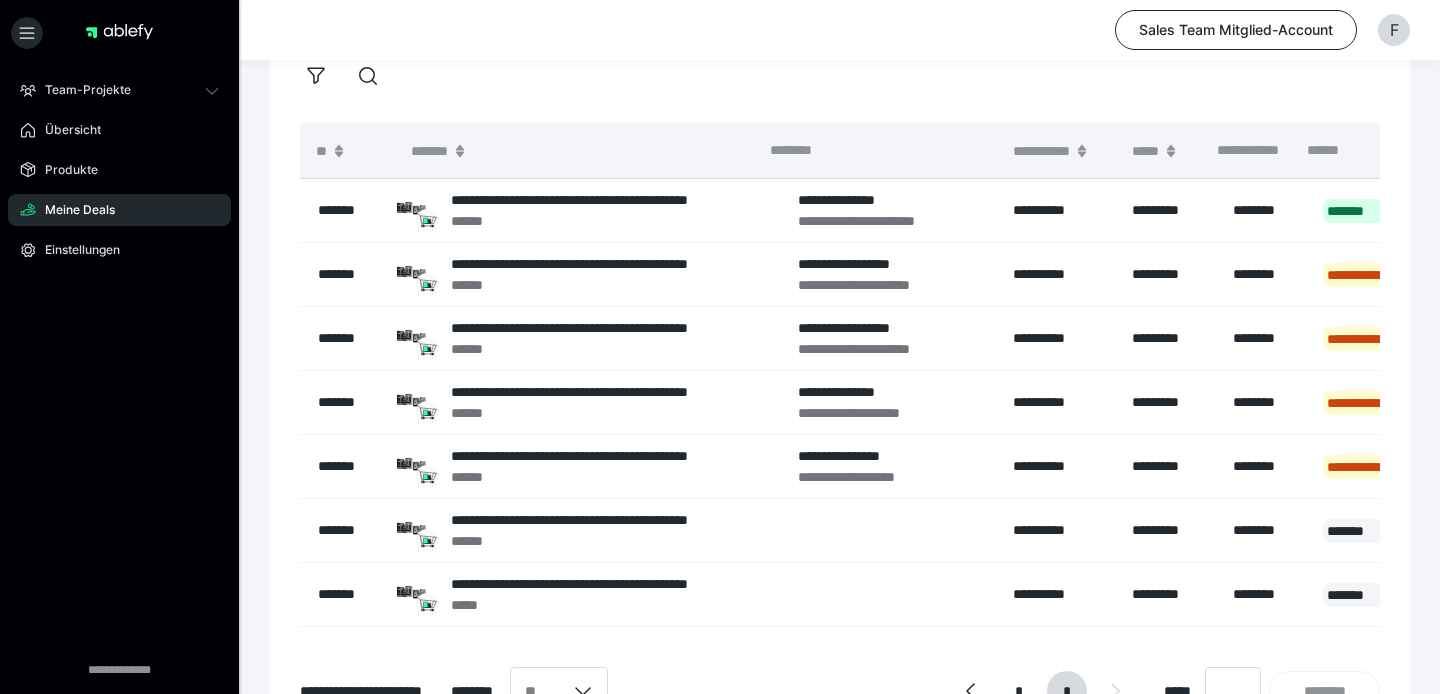 scroll, scrollTop: 121, scrollLeft: 0, axis: vertical 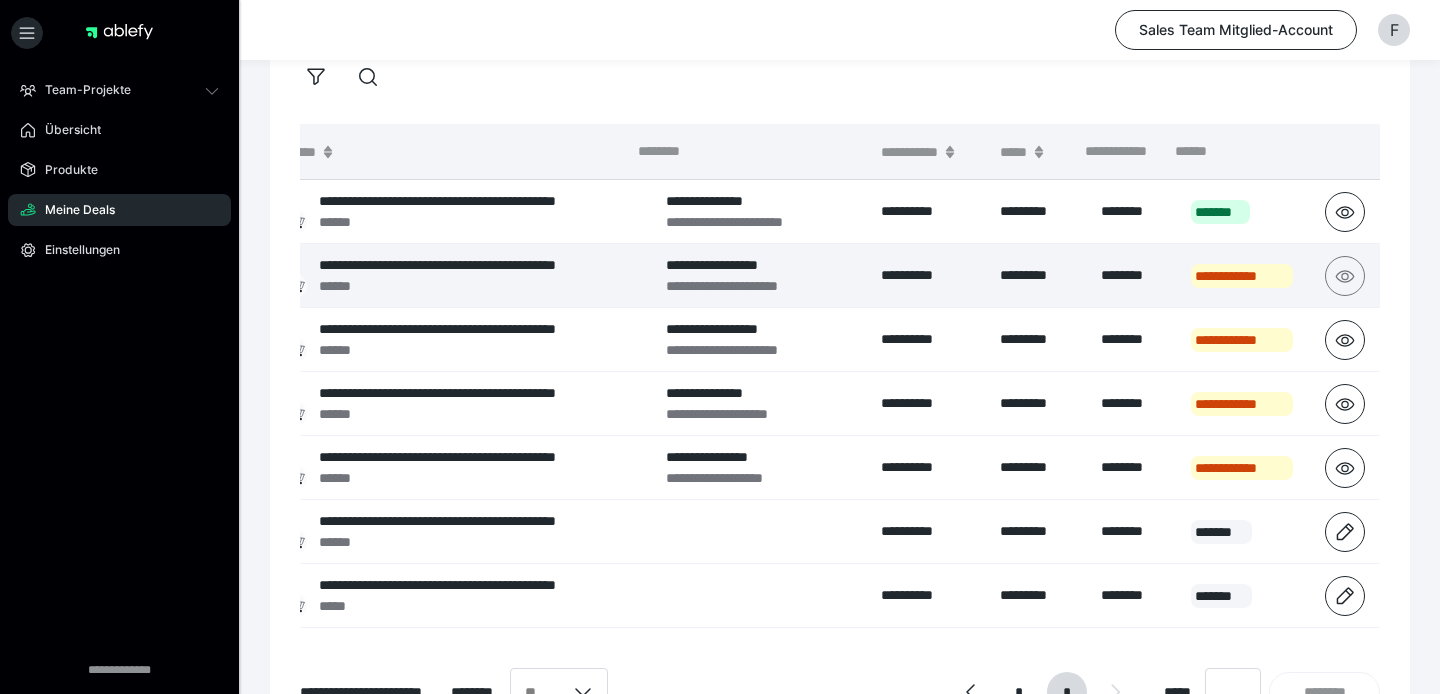 click 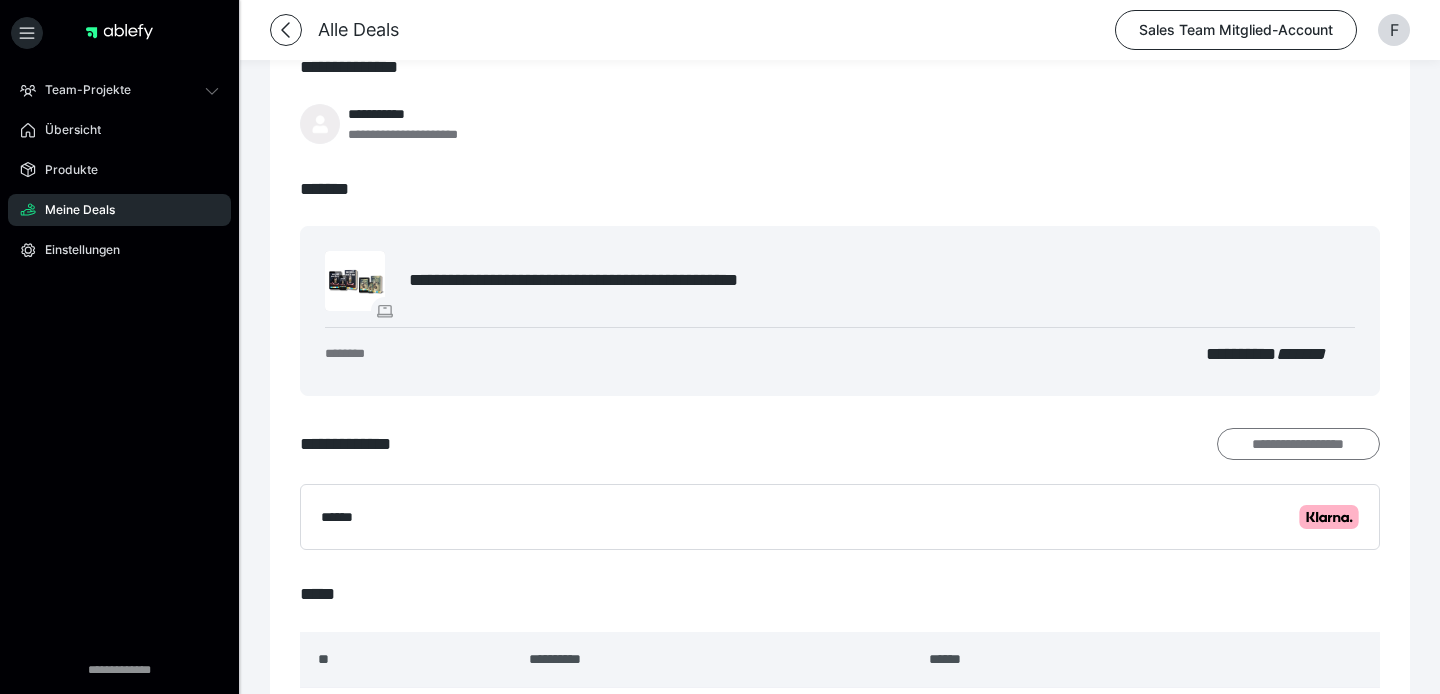 click on "**********" at bounding box center [1298, 444] 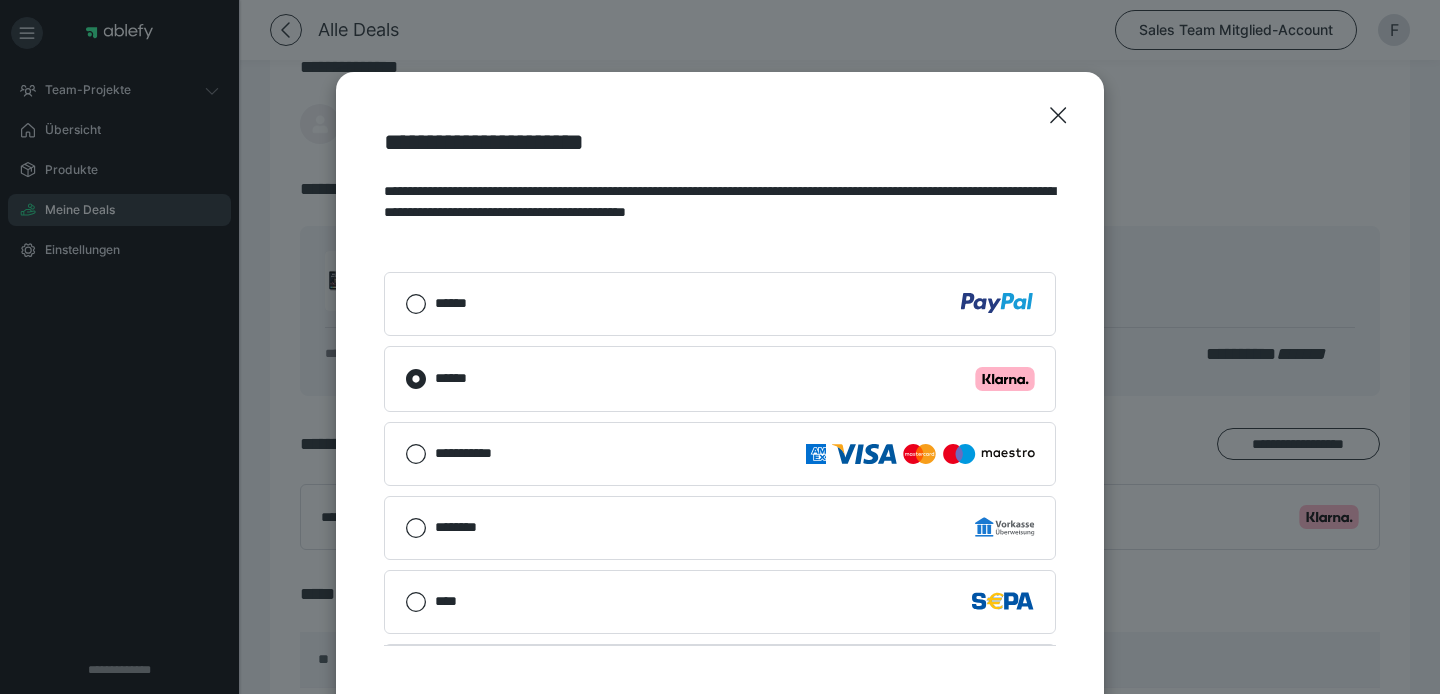 click on "******" at bounding box center [720, 304] 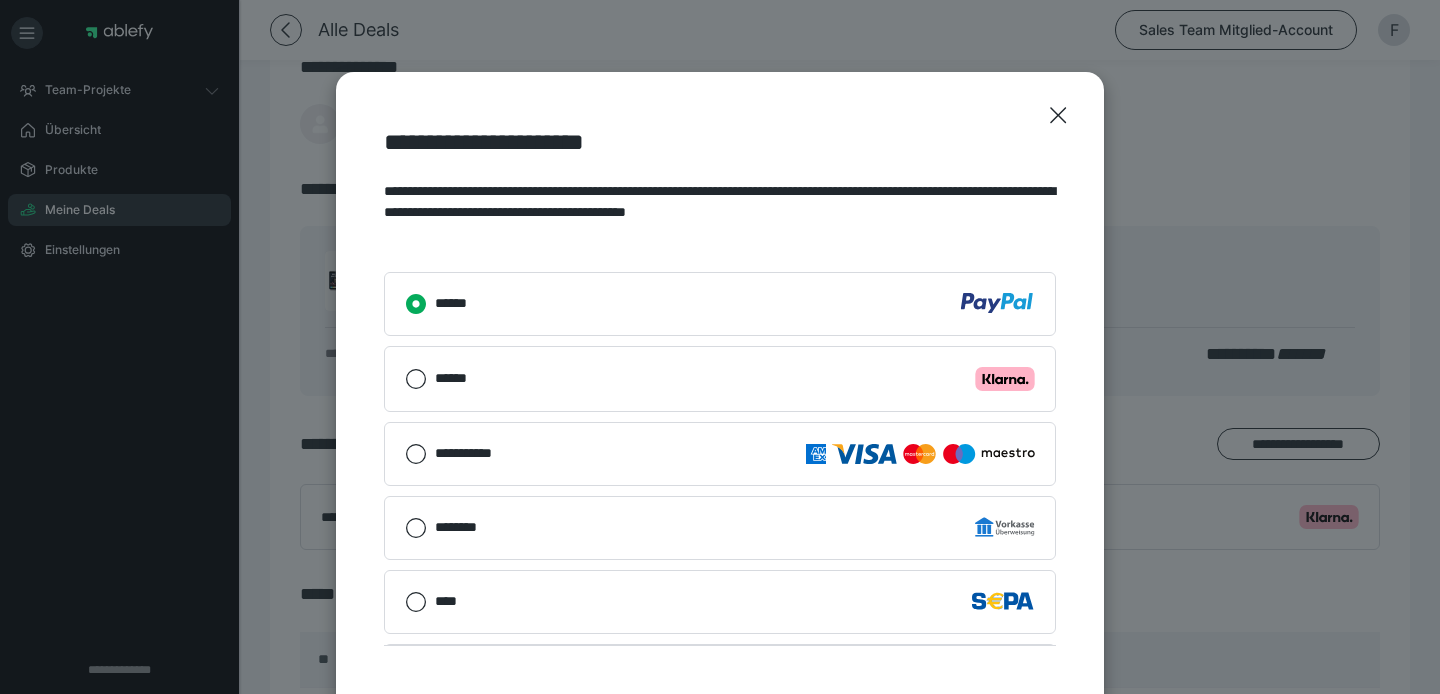 scroll, scrollTop: 145, scrollLeft: 0, axis: vertical 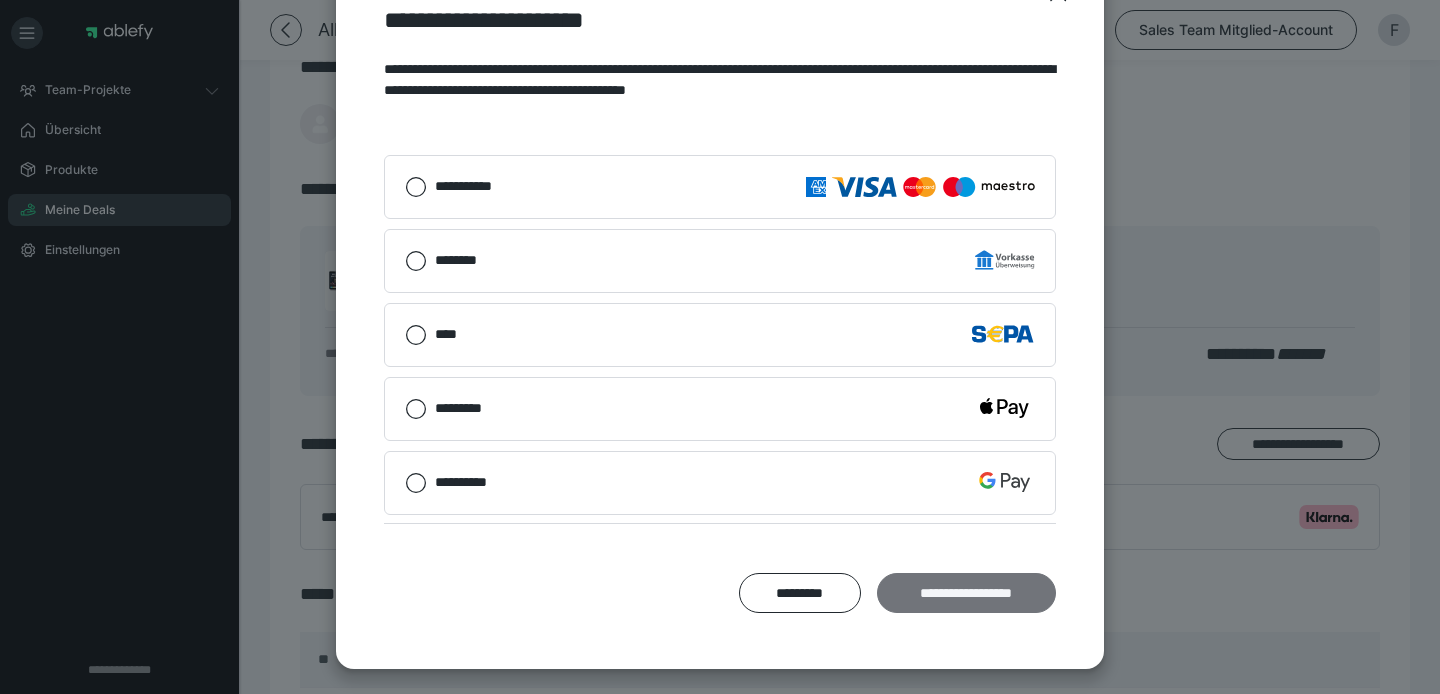 click on "**********" at bounding box center [966, 593] 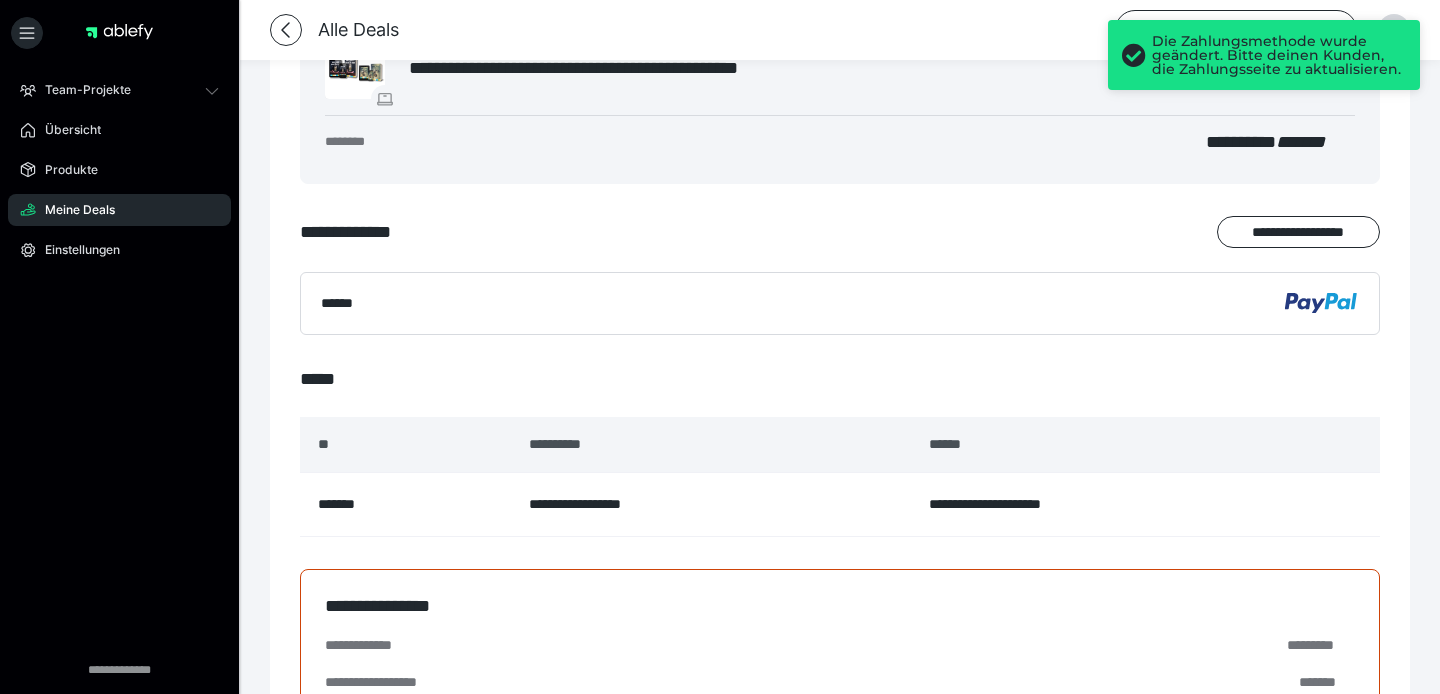 scroll, scrollTop: 0, scrollLeft: 0, axis: both 